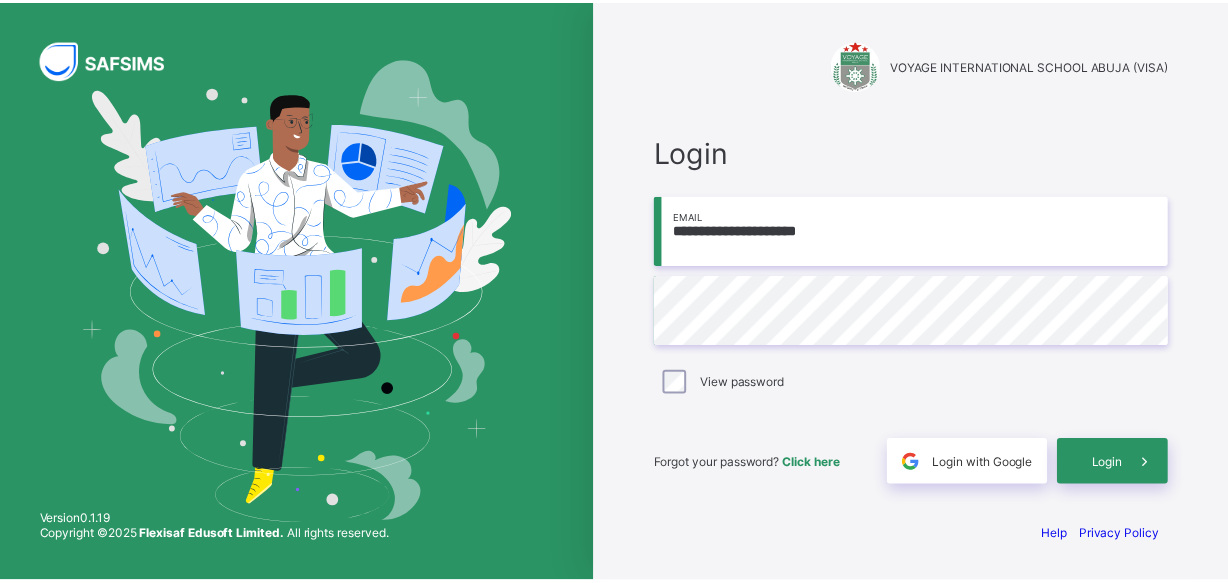 scroll, scrollTop: 0, scrollLeft: 0, axis: both 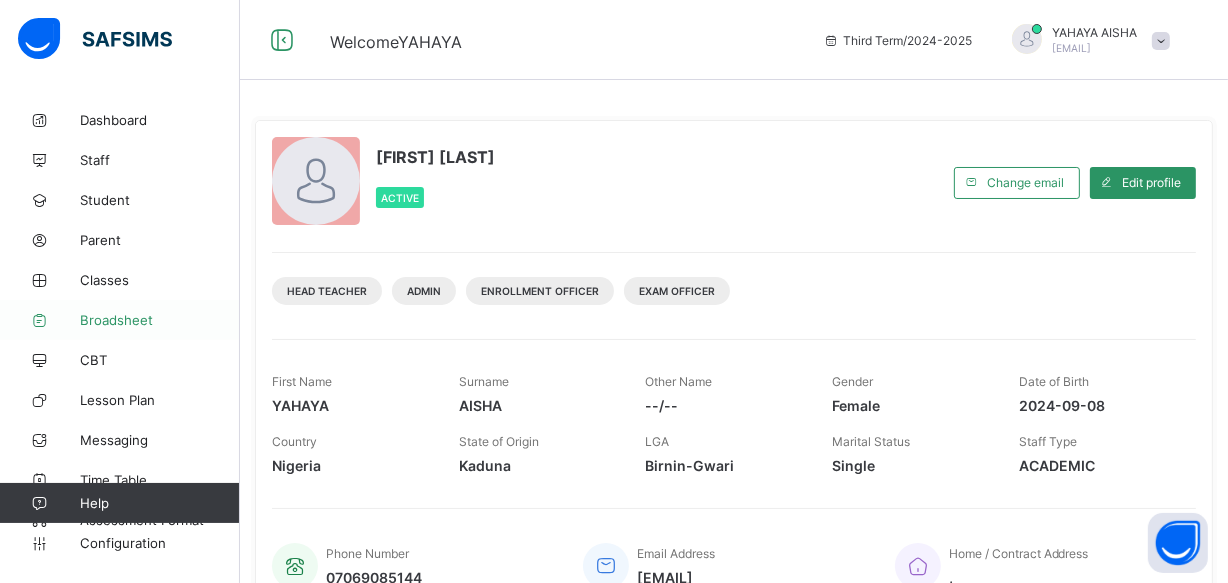 click on "Broadsheet" at bounding box center (160, 320) 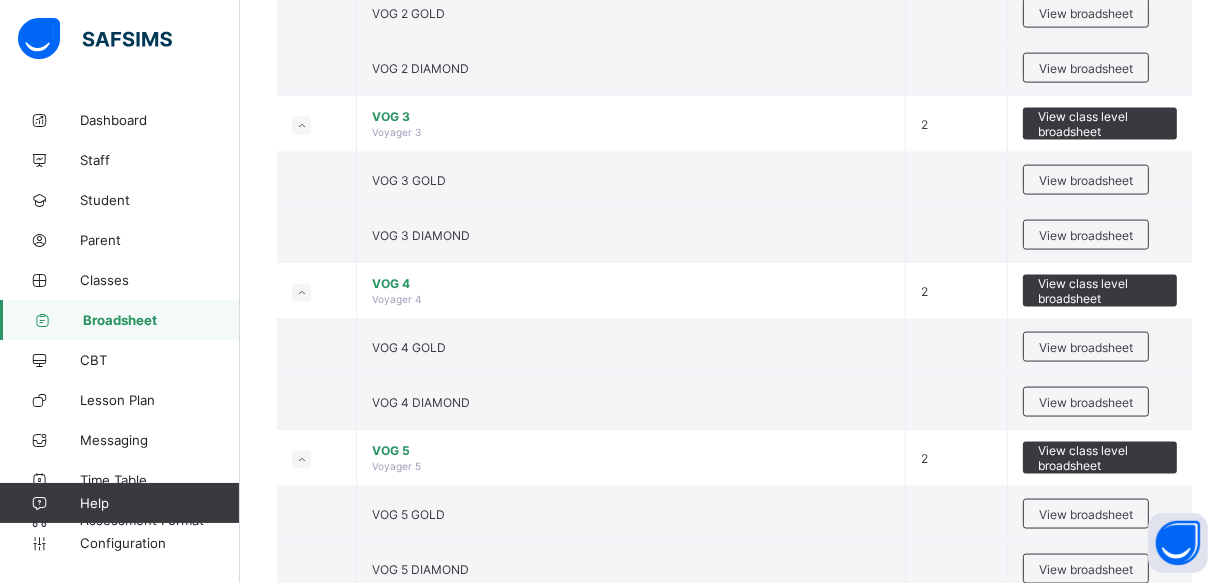 scroll, scrollTop: 2633, scrollLeft: 0, axis: vertical 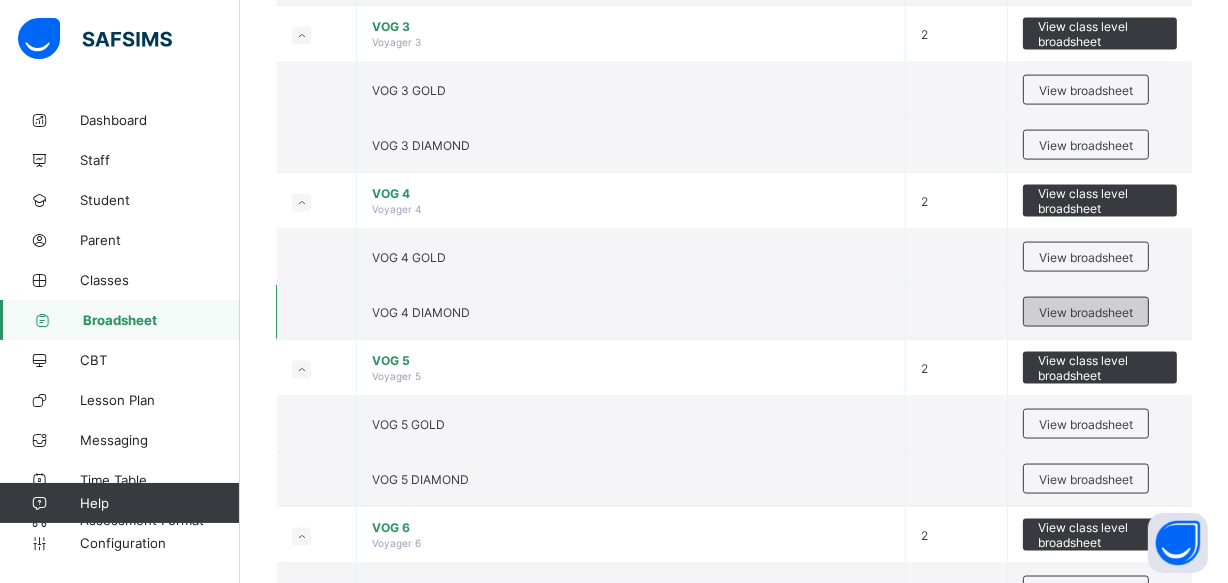 click on "View broadsheet" at bounding box center [1086, 312] 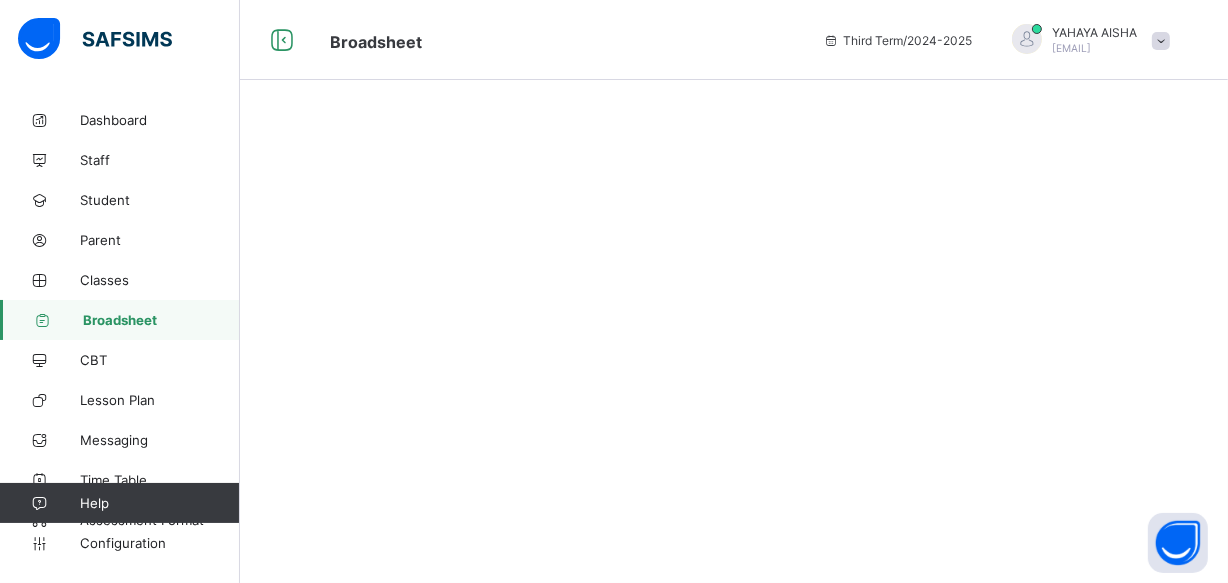 scroll, scrollTop: 0, scrollLeft: 0, axis: both 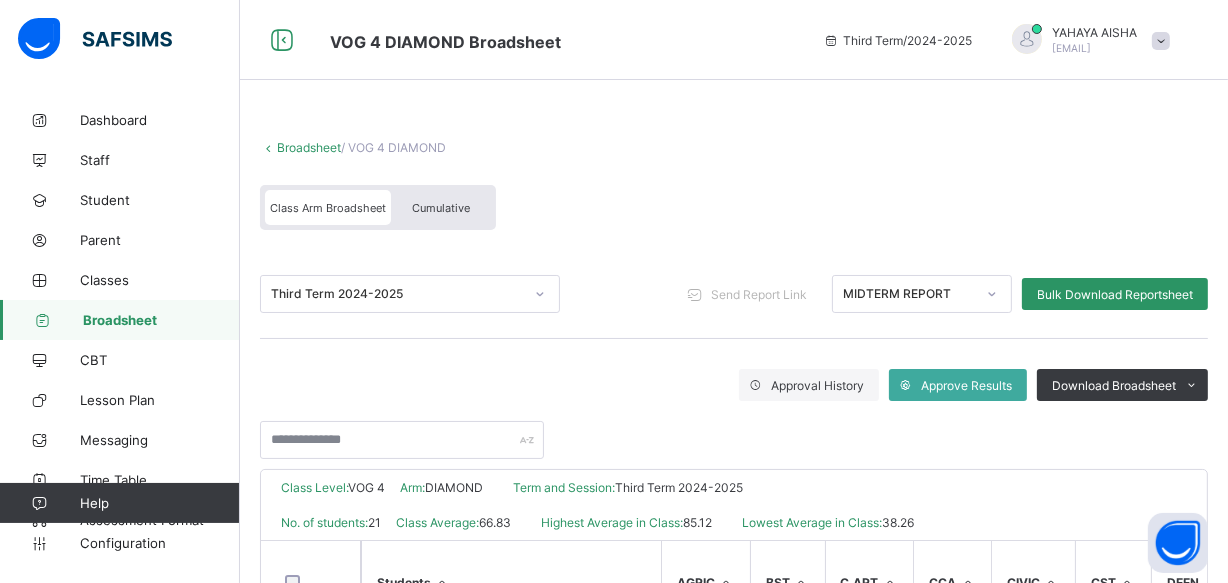 click on "Cumulative" at bounding box center [441, 208] 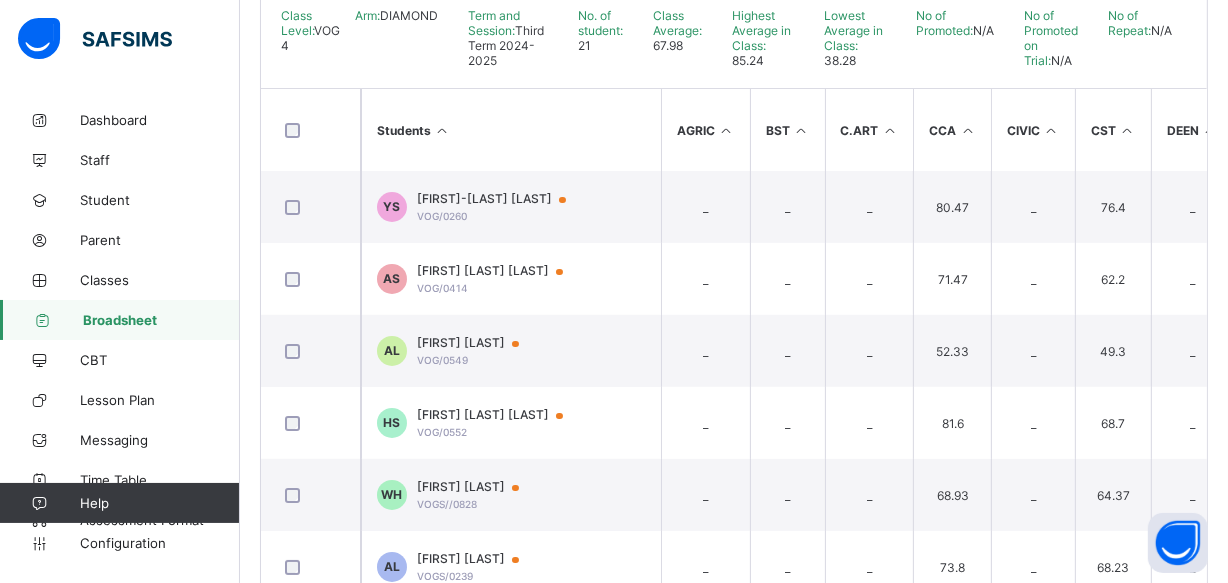 scroll, scrollTop: 479, scrollLeft: 0, axis: vertical 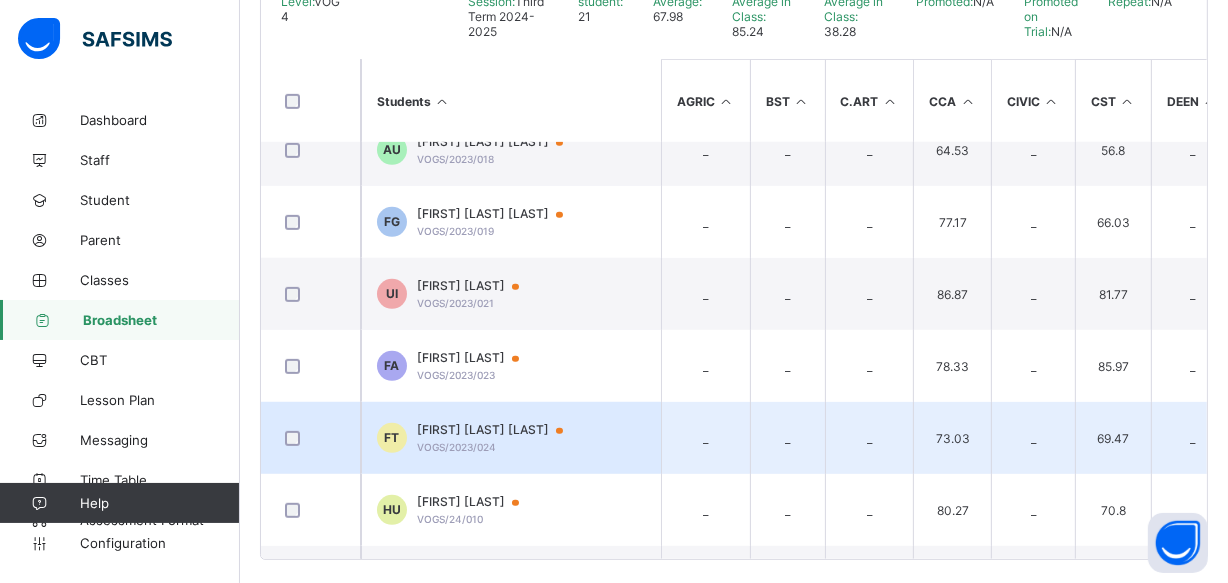 click on "FT Fauziyya Ahmad Tijani     VOGS/2023/024" at bounding box center [511, 438] 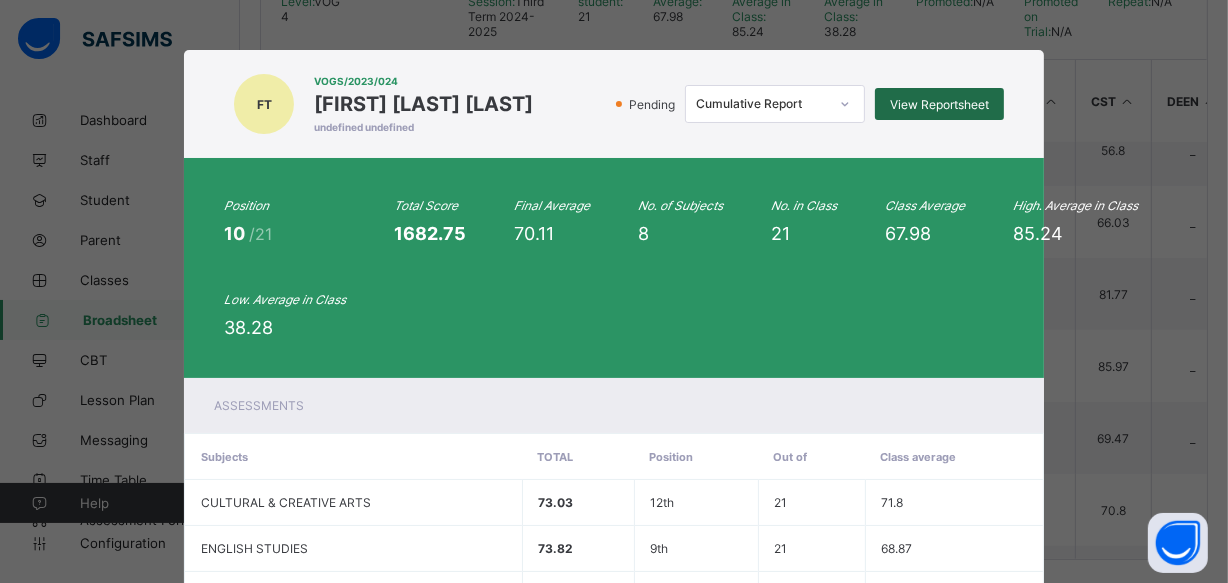 click on "View Reportsheet" at bounding box center (939, 104) 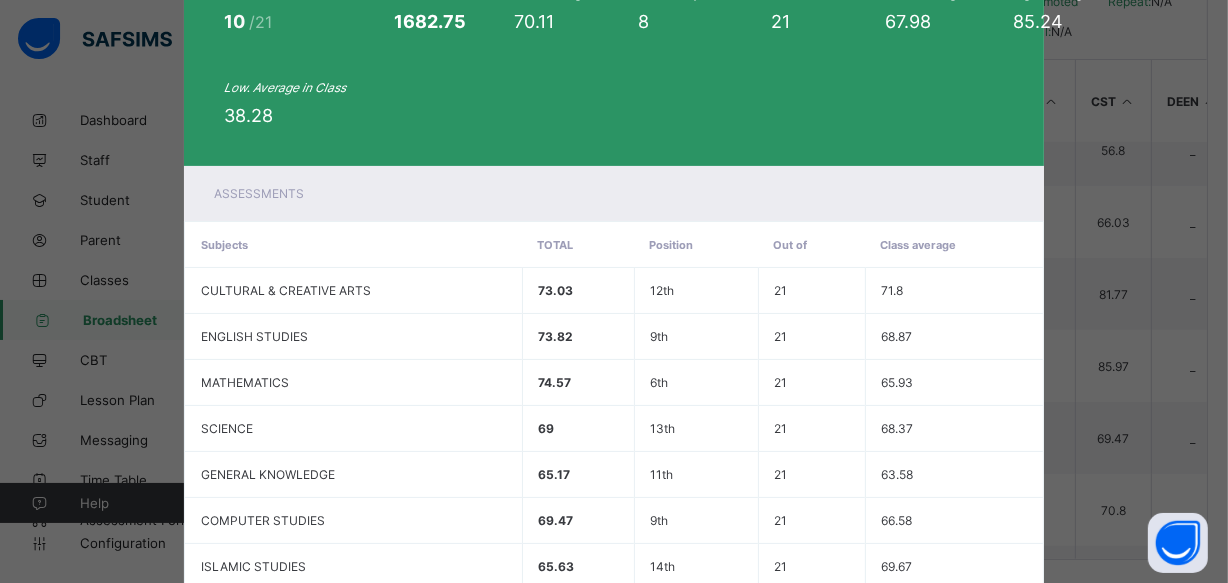 scroll, scrollTop: 442, scrollLeft: 0, axis: vertical 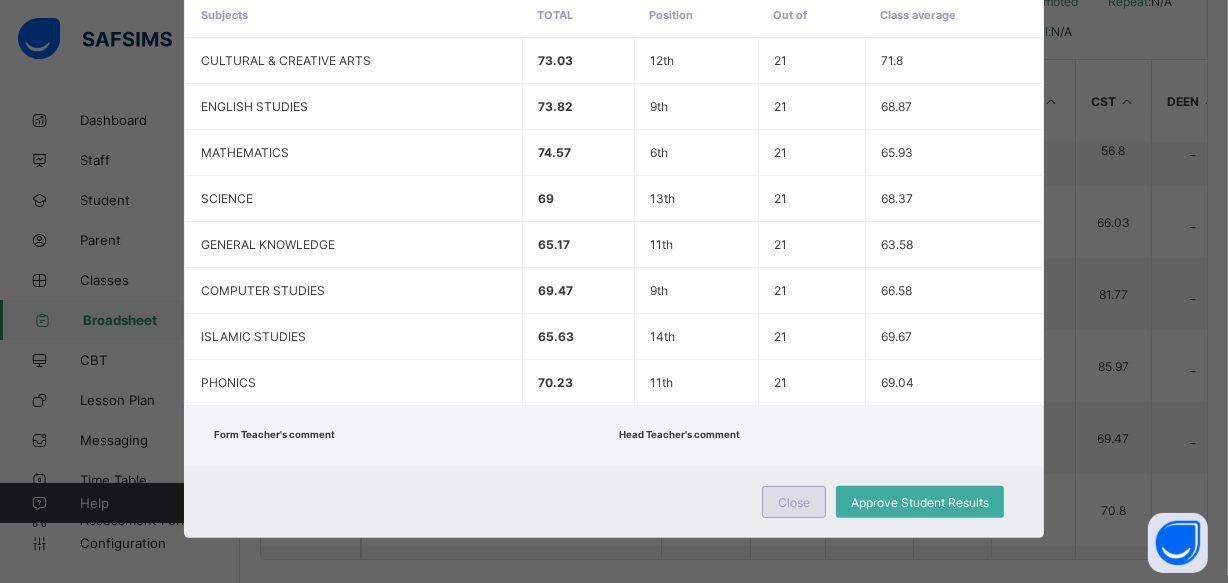 click on "Close" at bounding box center (794, 502) 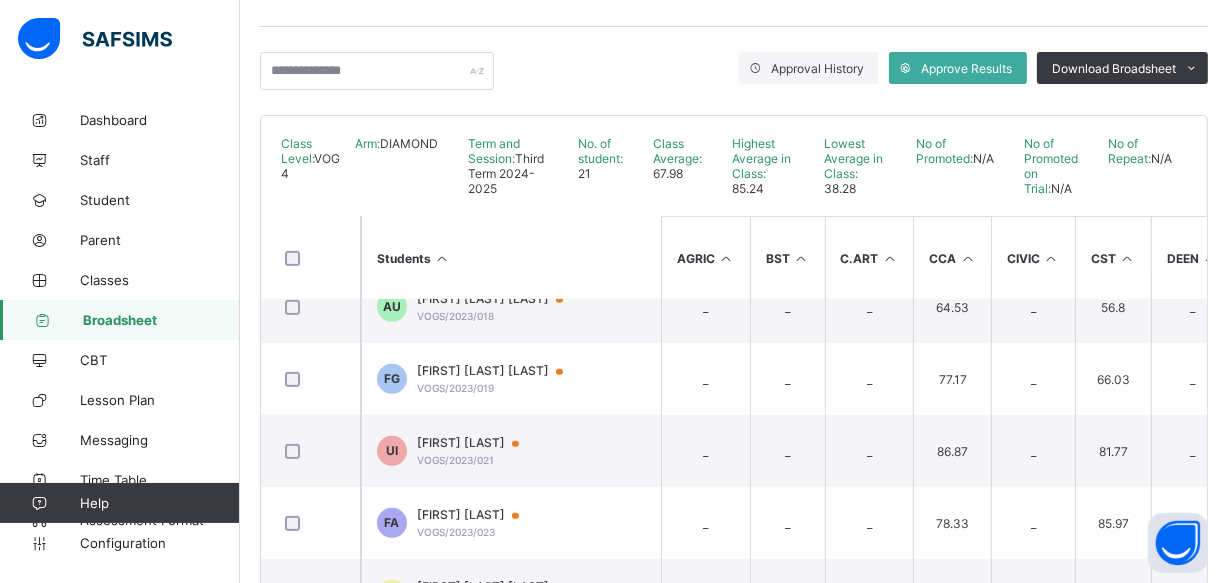 scroll, scrollTop: 0, scrollLeft: 0, axis: both 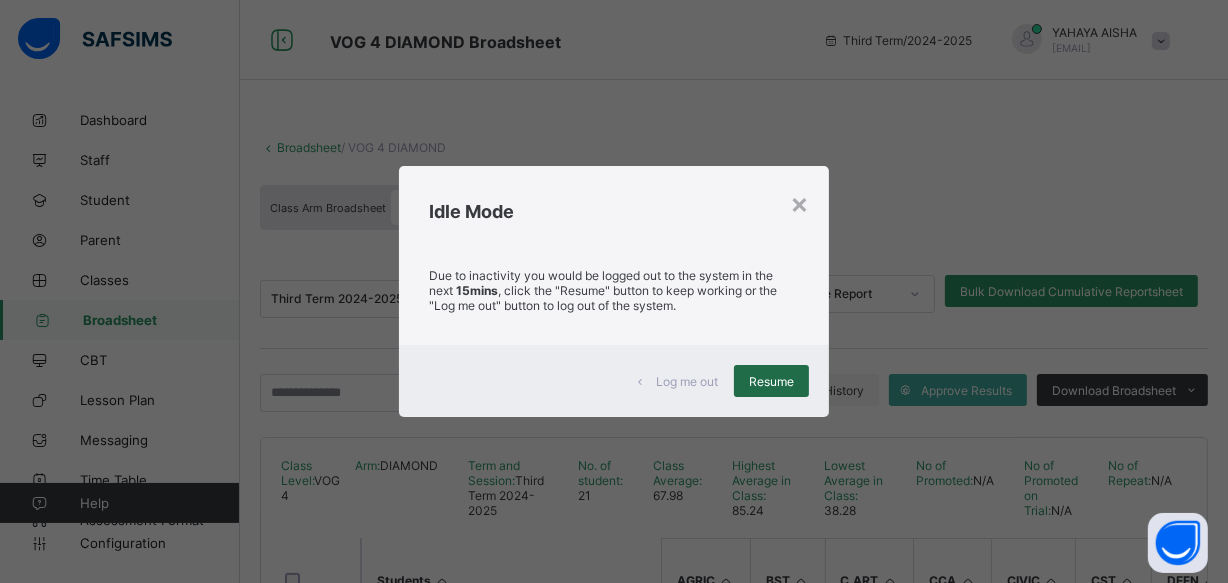 click on "Resume" at bounding box center (771, 381) 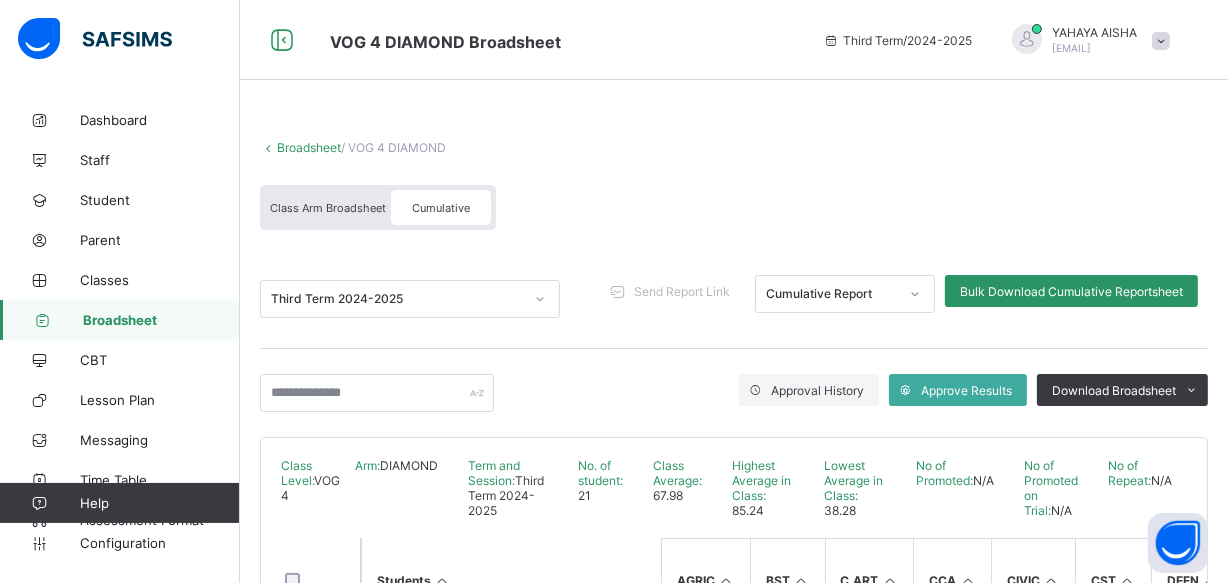 click on "Broadsheet" at bounding box center [309, 147] 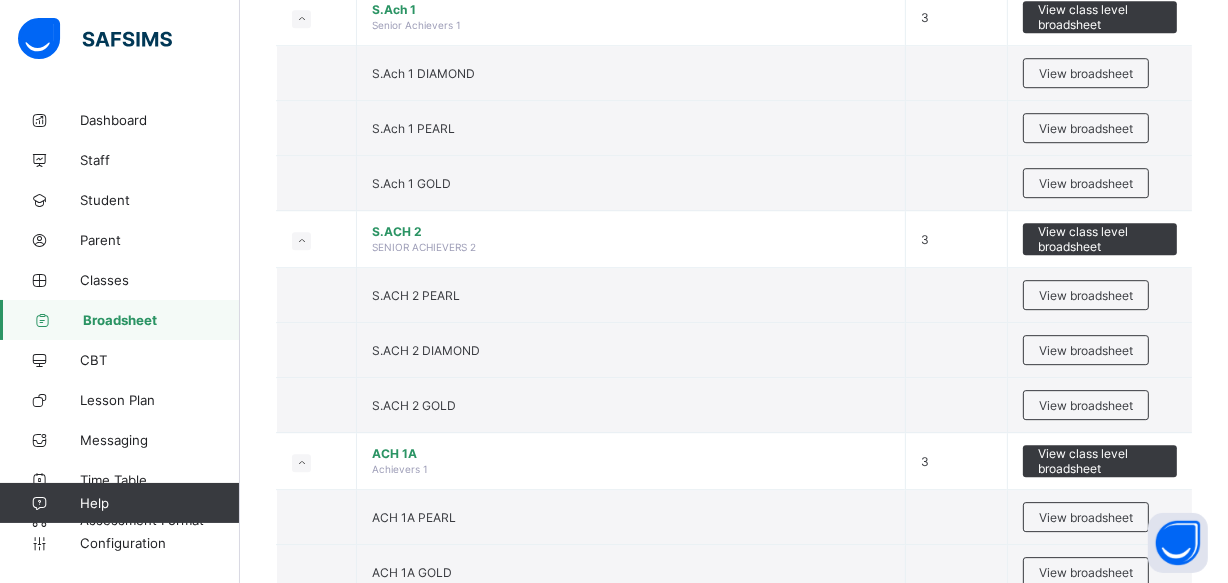 scroll, scrollTop: 5425, scrollLeft: 0, axis: vertical 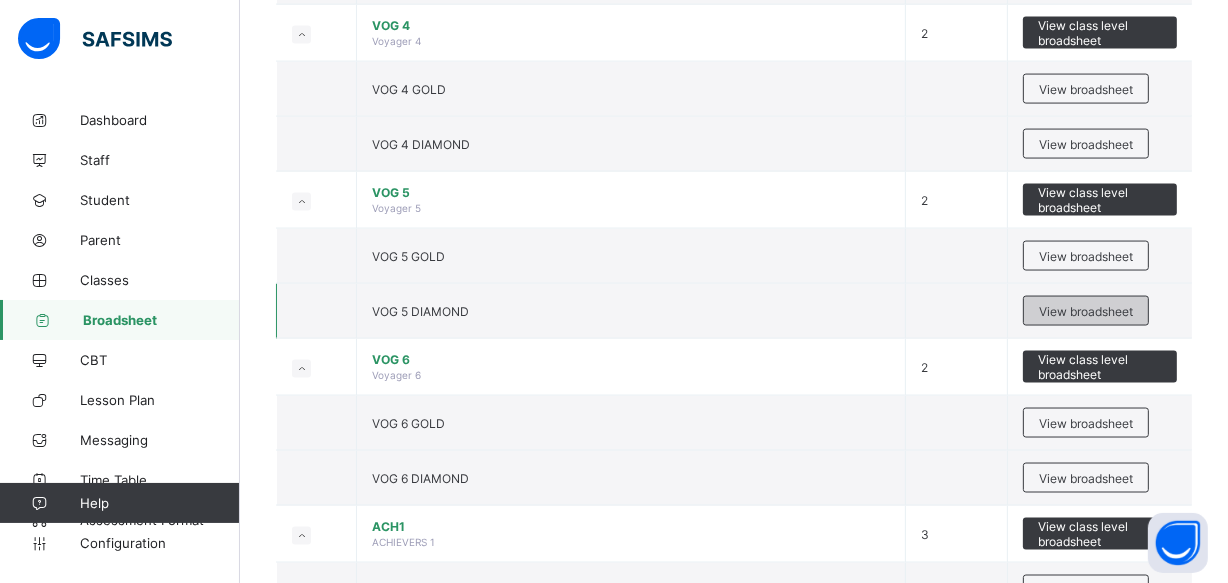 click on "View broadsheet" at bounding box center [1086, 311] 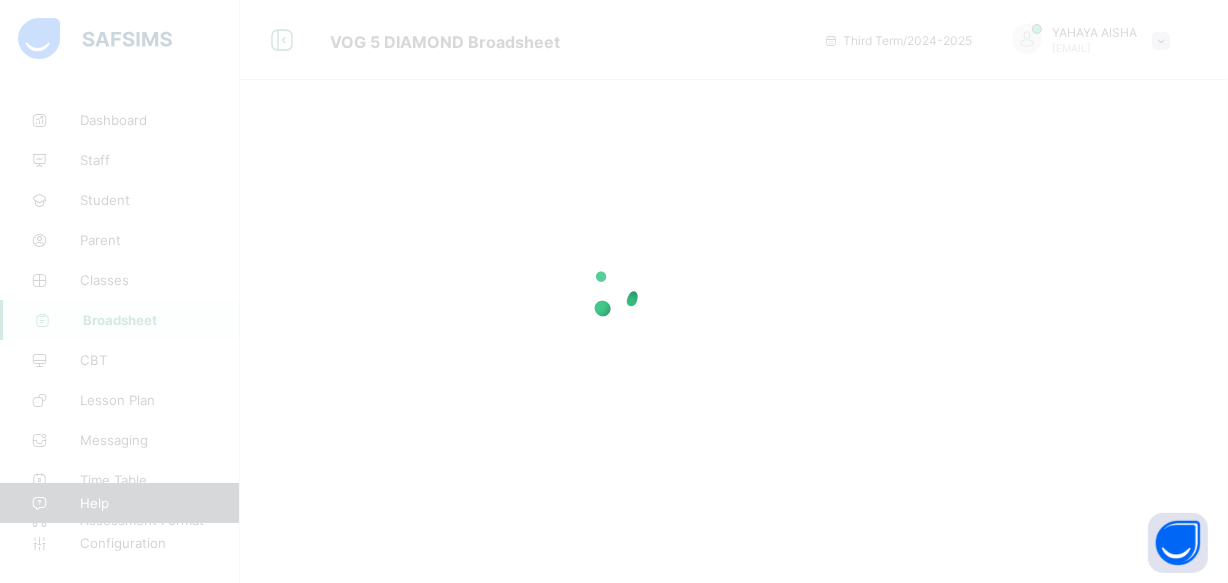 scroll, scrollTop: 0, scrollLeft: 0, axis: both 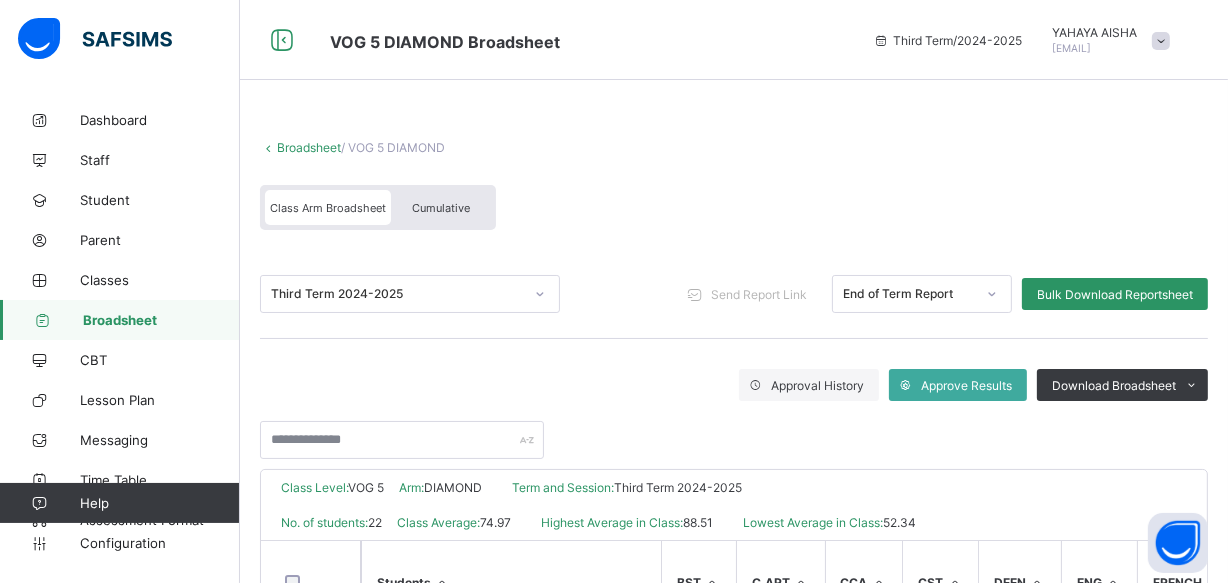 click on "Cumulative" at bounding box center [441, 207] 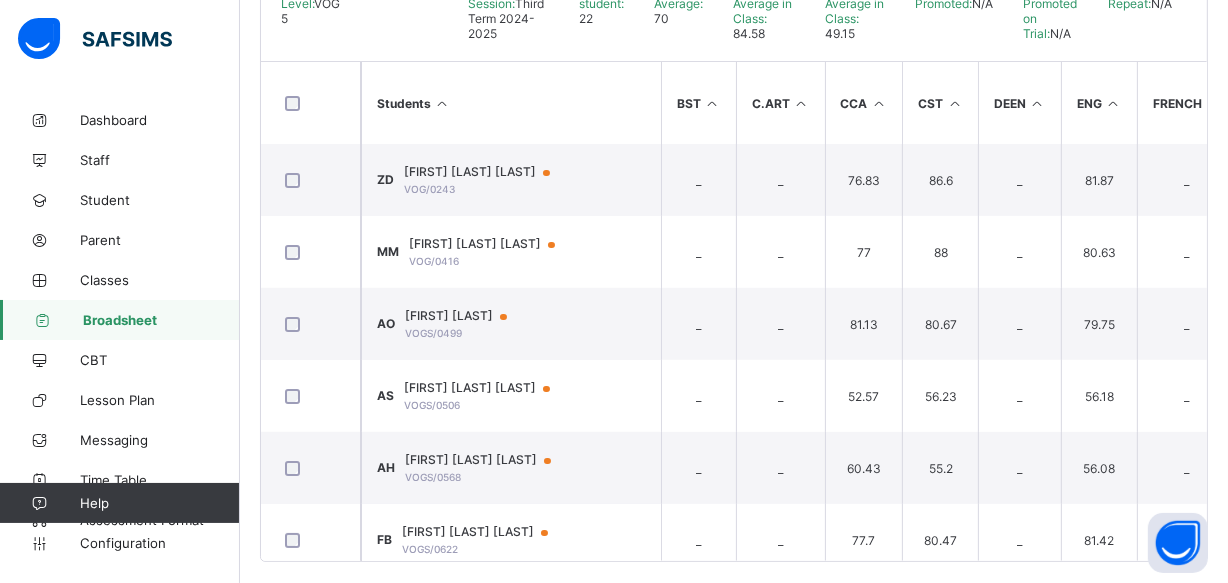 scroll, scrollTop: 479, scrollLeft: 0, axis: vertical 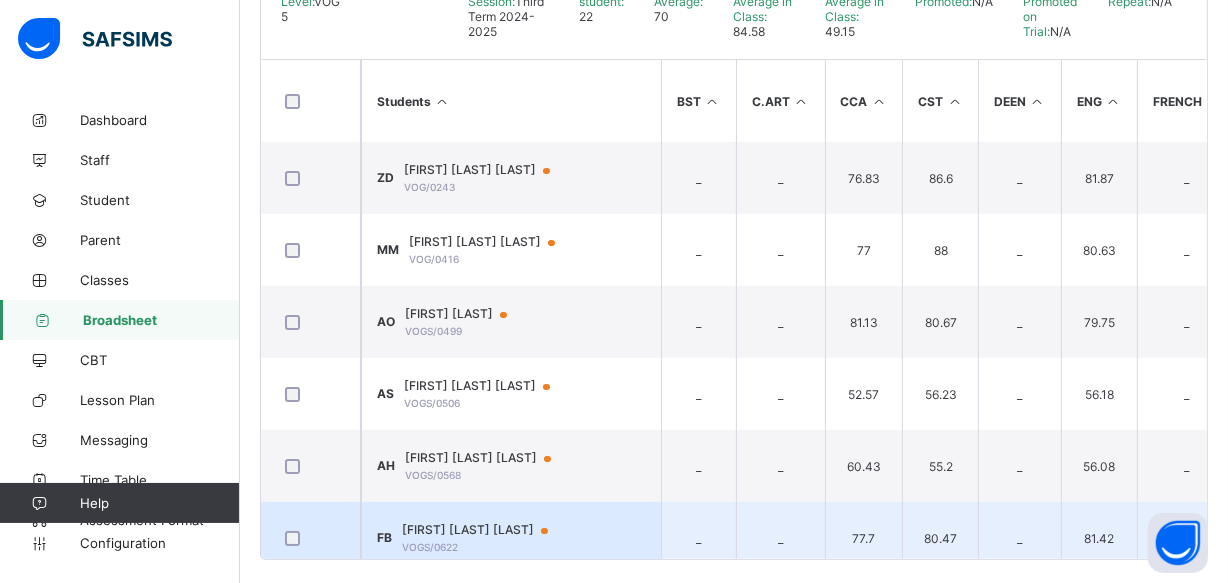 click at bounding box center (552, 531) 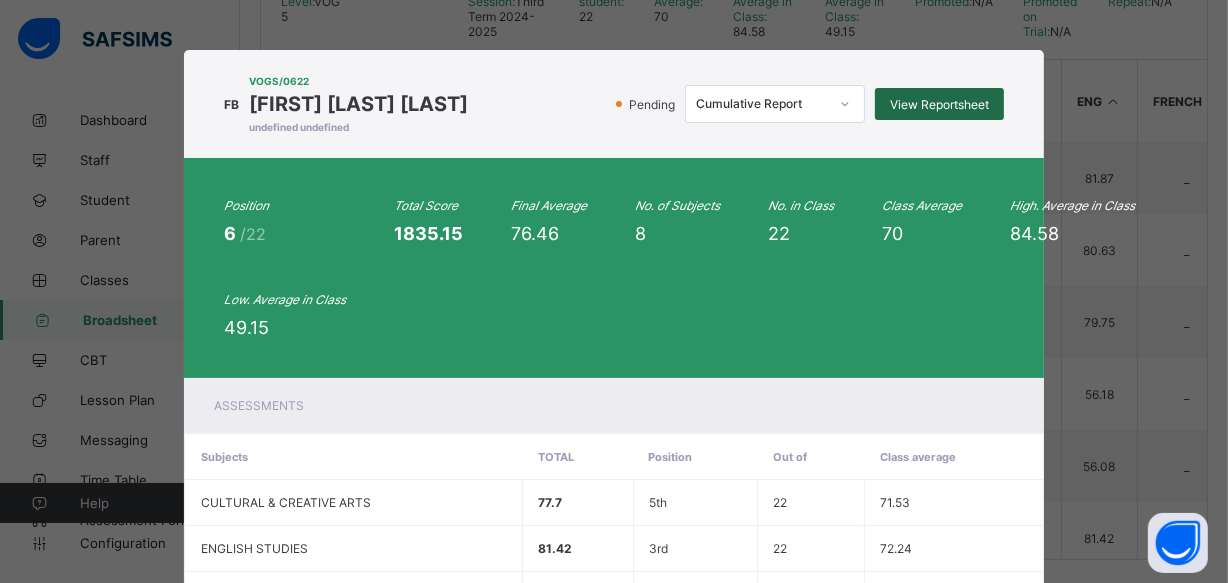 click on "View Reportsheet" at bounding box center (939, 104) 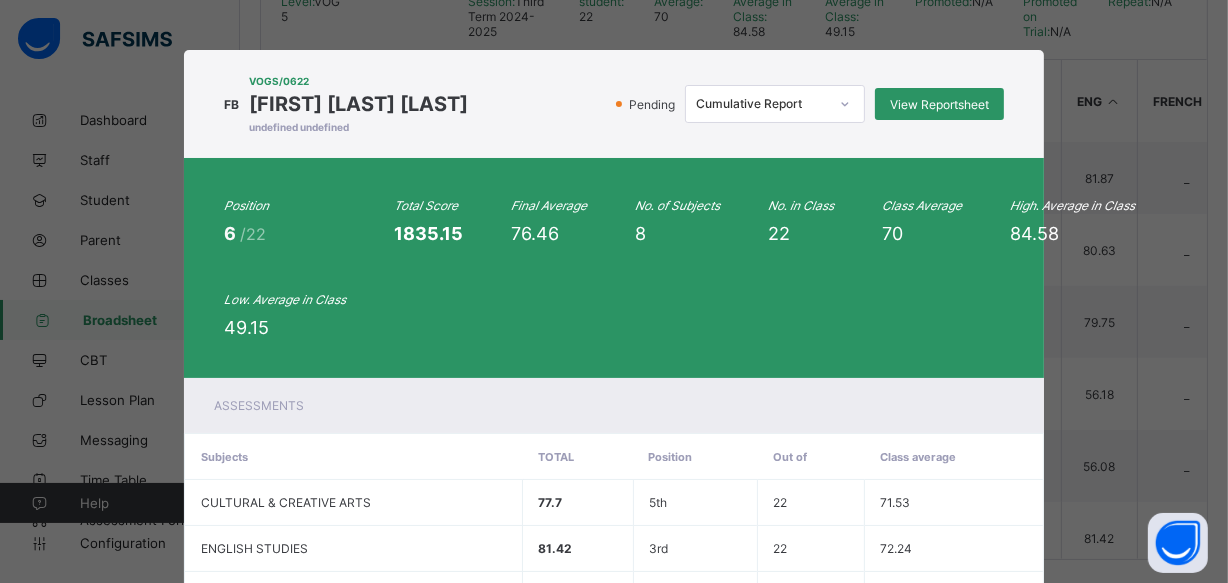 click on "FB   VOGS/0622     Fareedah Oluwatofunmi Badru     undefined undefined   Pending Cumulative Report View Reportsheet" at bounding box center [614, 104] 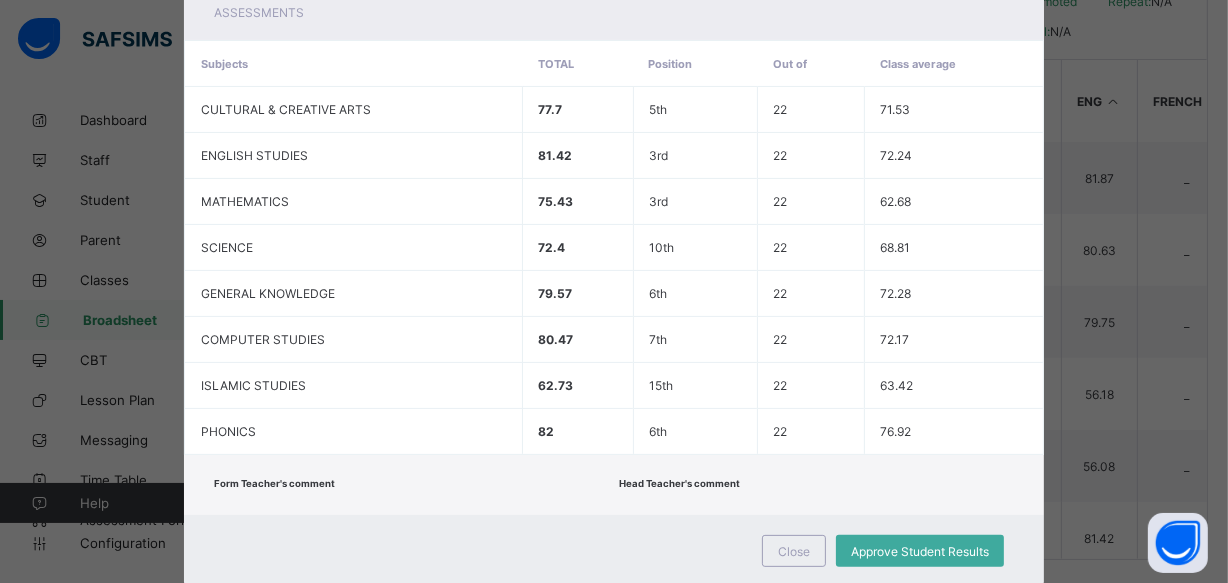 scroll, scrollTop: 442, scrollLeft: 0, axis: vertical 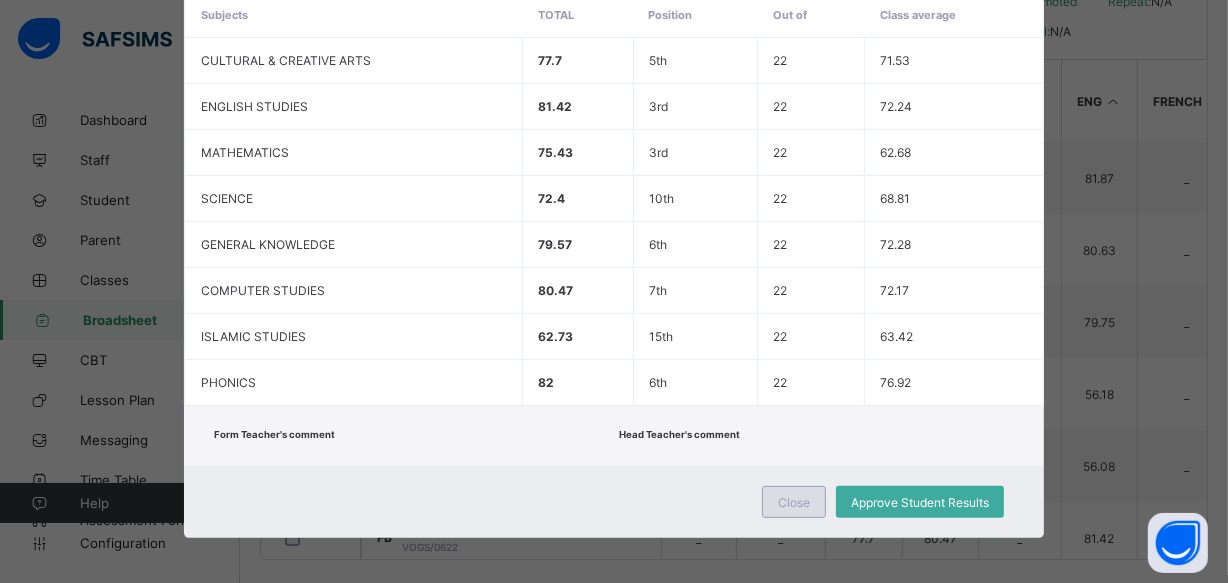click on "Close" at bounding box center [794, 502] 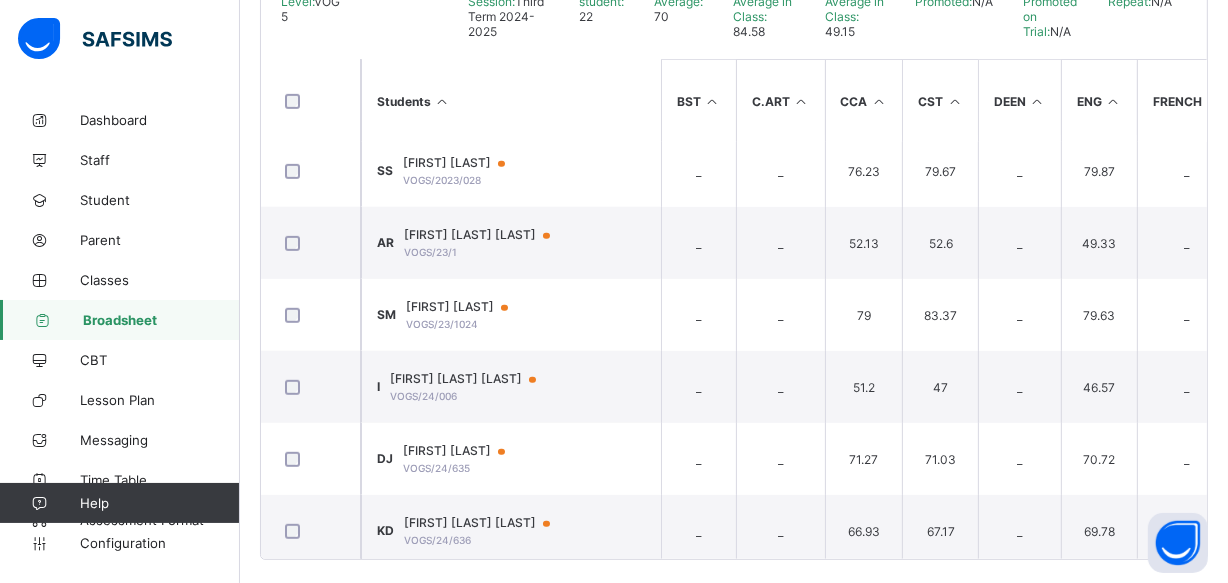 scroll, scrollTop: 1173, scrollLeft: 0, axis: vertical 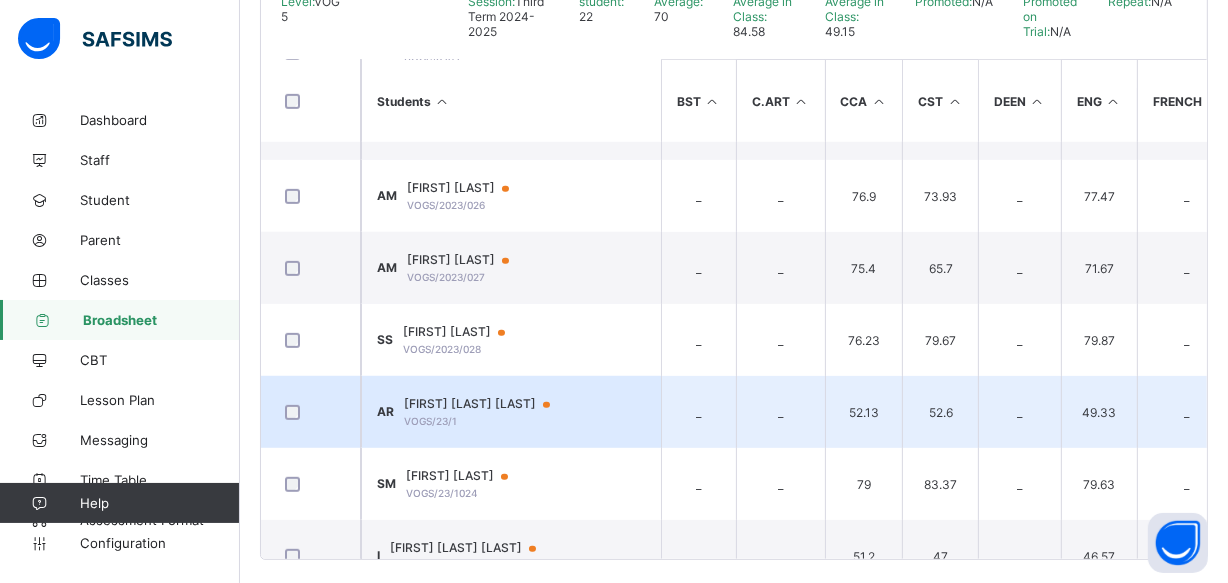 click on "AR AISHA  ALIYU RUFAI     VOGS/23/1" at bounding box center (511, 412) 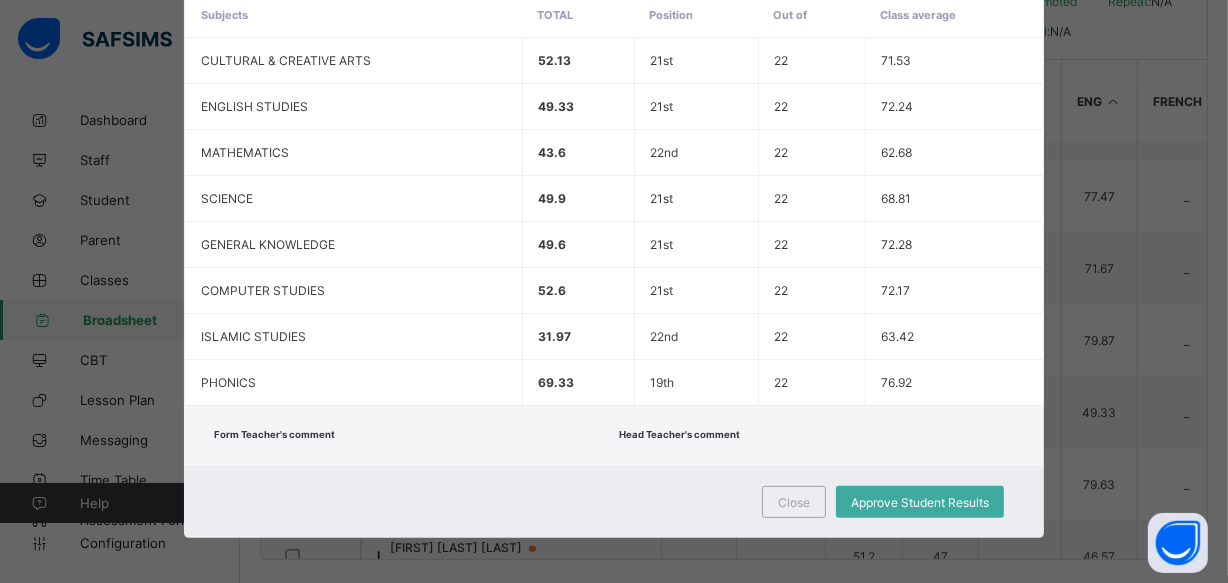 click on "Head Teacher's comment" at bounding box center [816, 436] 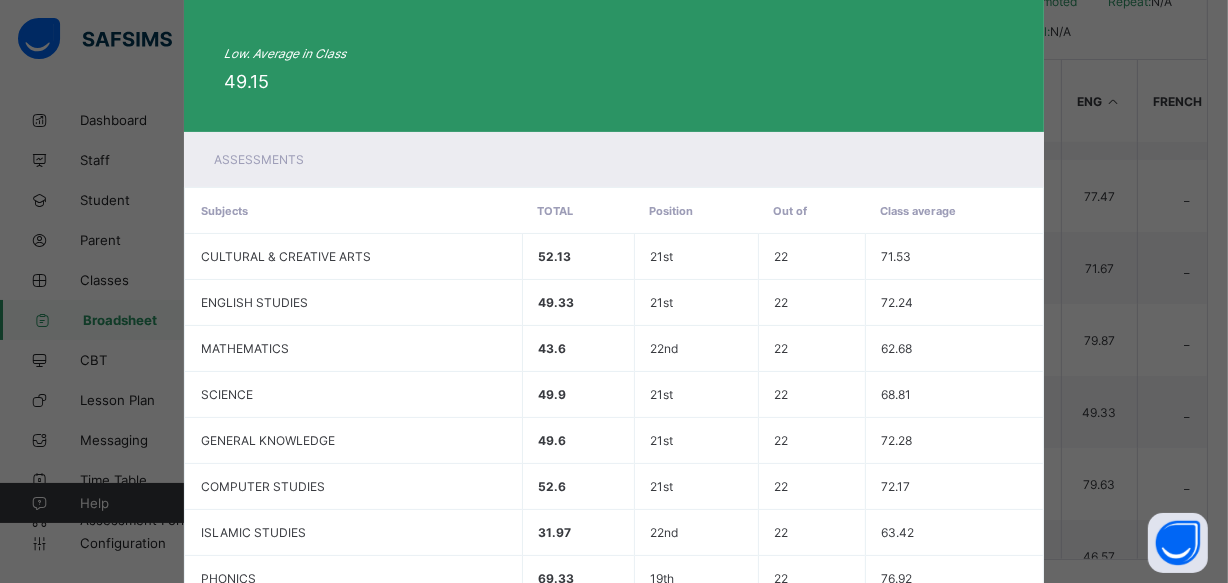 scroll, scrollTop: 9, scrollLeft: 0, axis: vertical 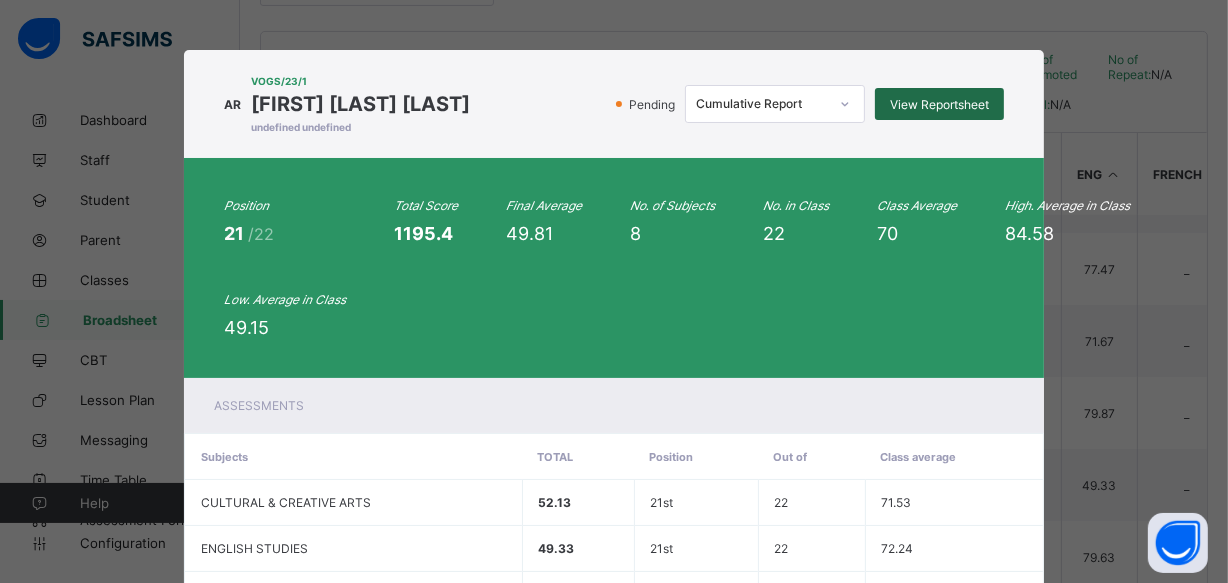 click on "View Reportsheet" at bounding box center [939, 104] 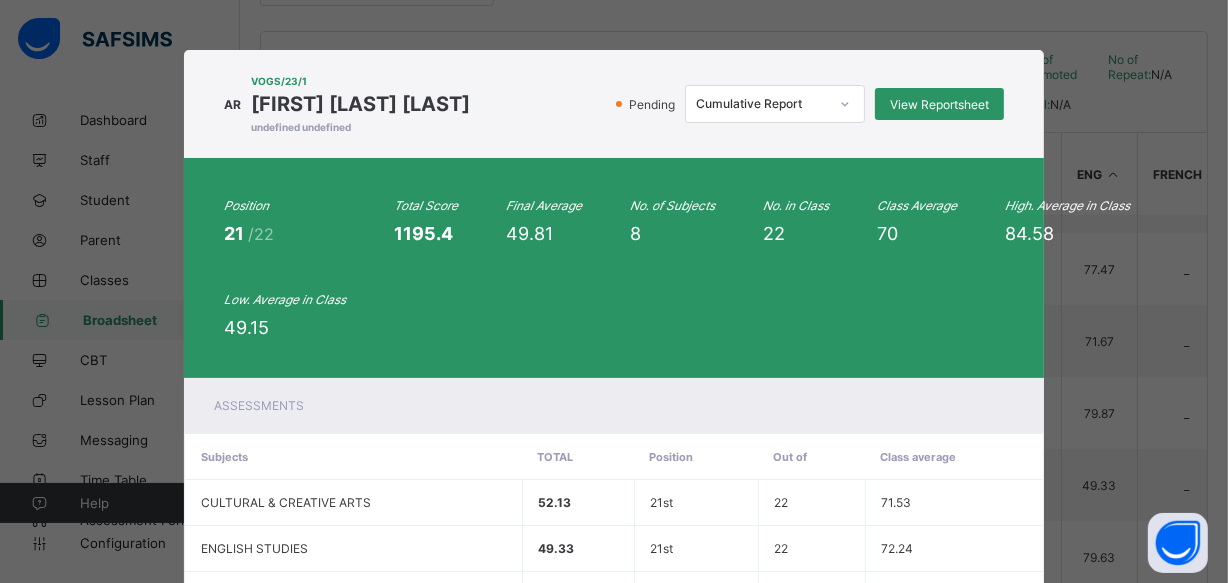 click on "Position         21       /22         Total Score         1195.4         Final Average         49.81         No. of Subjects         8         No. in Class         22         Class Average         70         High. Average in Class         84.58         Low. Average in Class         49.15" at bounding box center [614, 268] 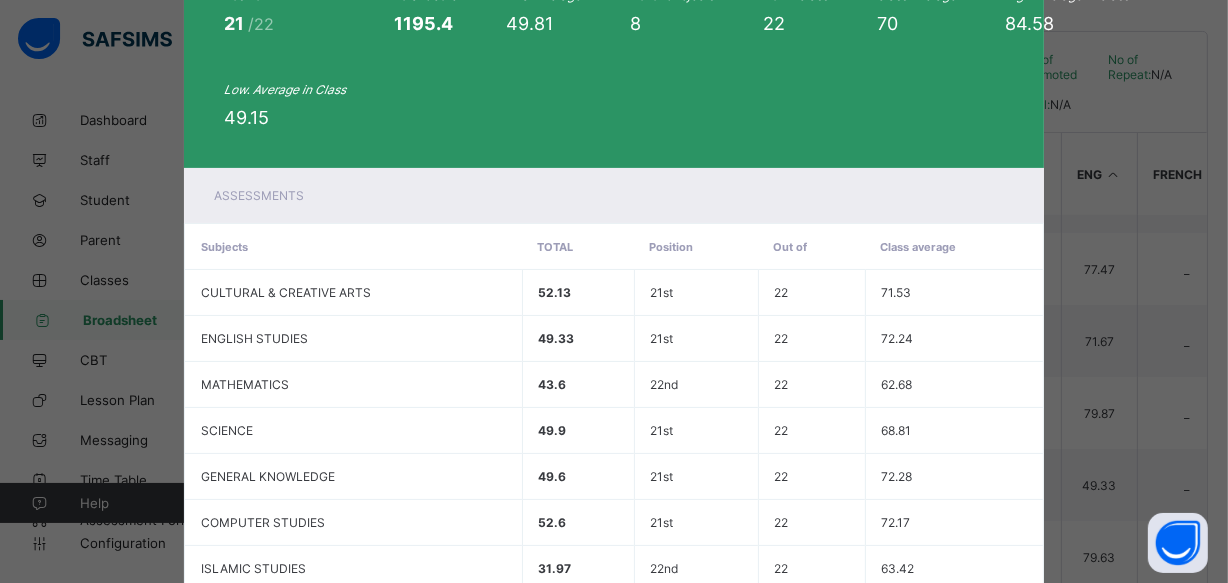 scroll, scrollTop: 415, scrollLeft: 0, axis: vertical 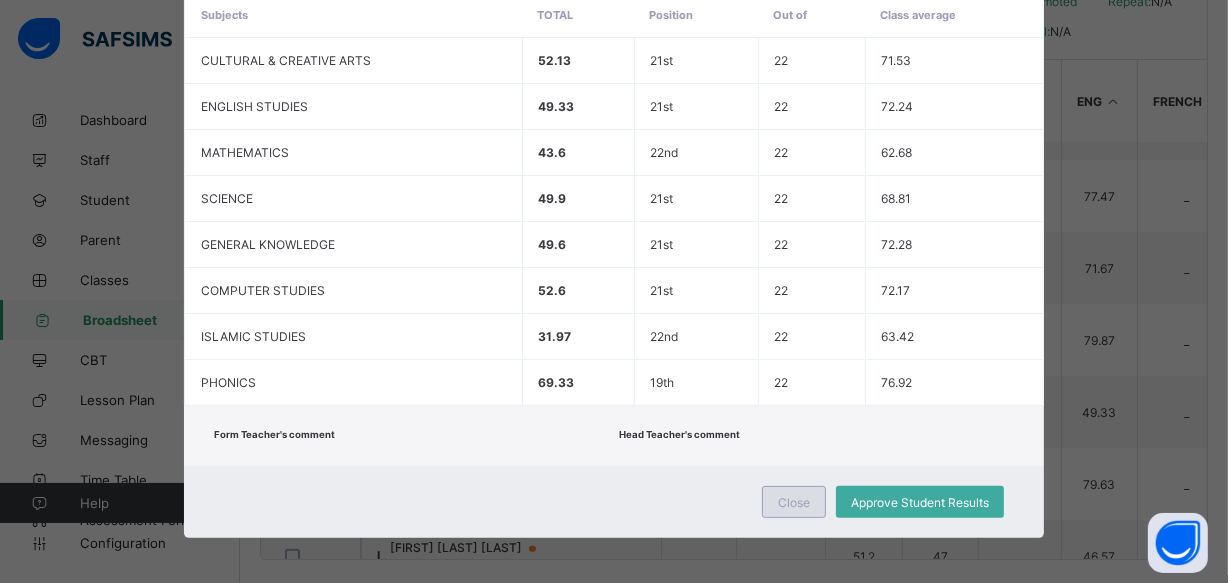 click on "Close" at bounding box center [794, 502] 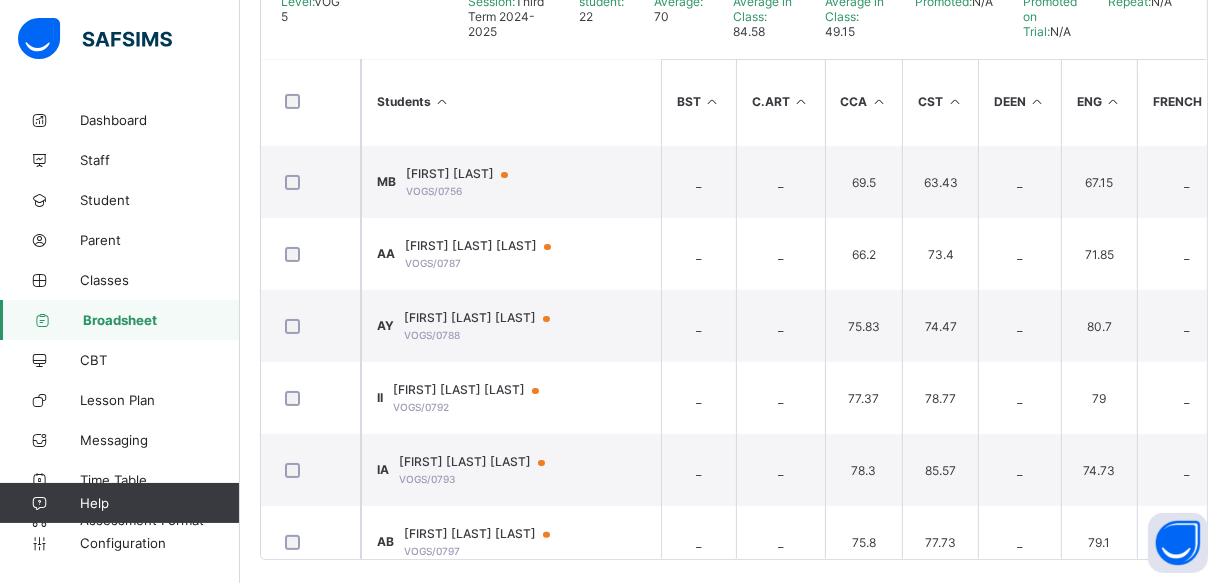 scroll, scrollTop: 421, scrollLeft: 0, axis: vertical 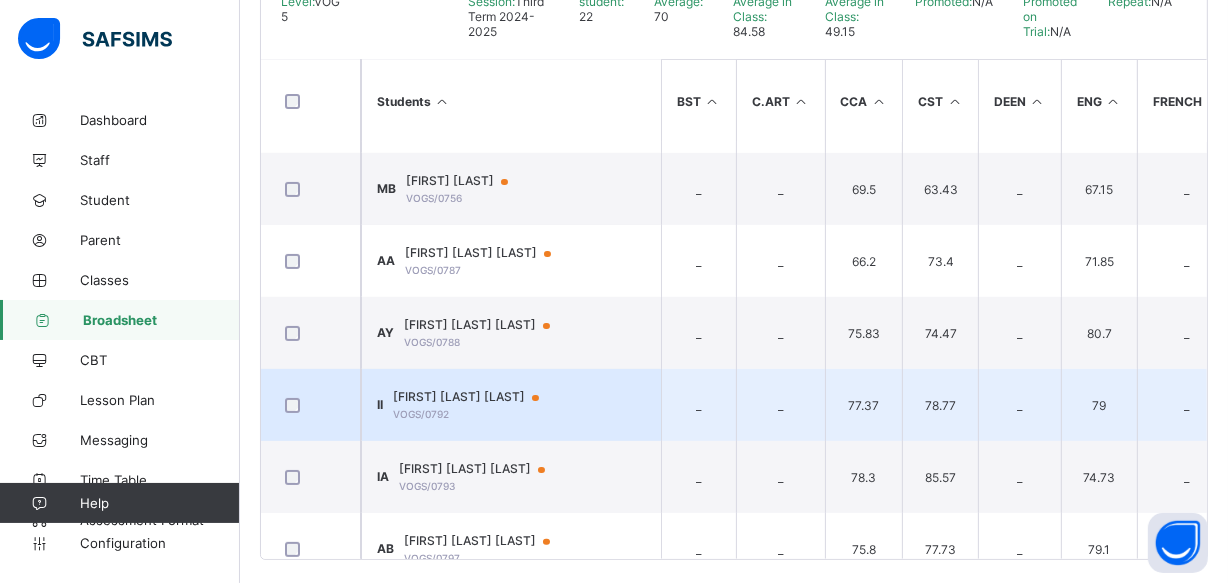 click on "II Imam Kabiru Isakoto     VOGS/0792" at bounding box center [511, 405] 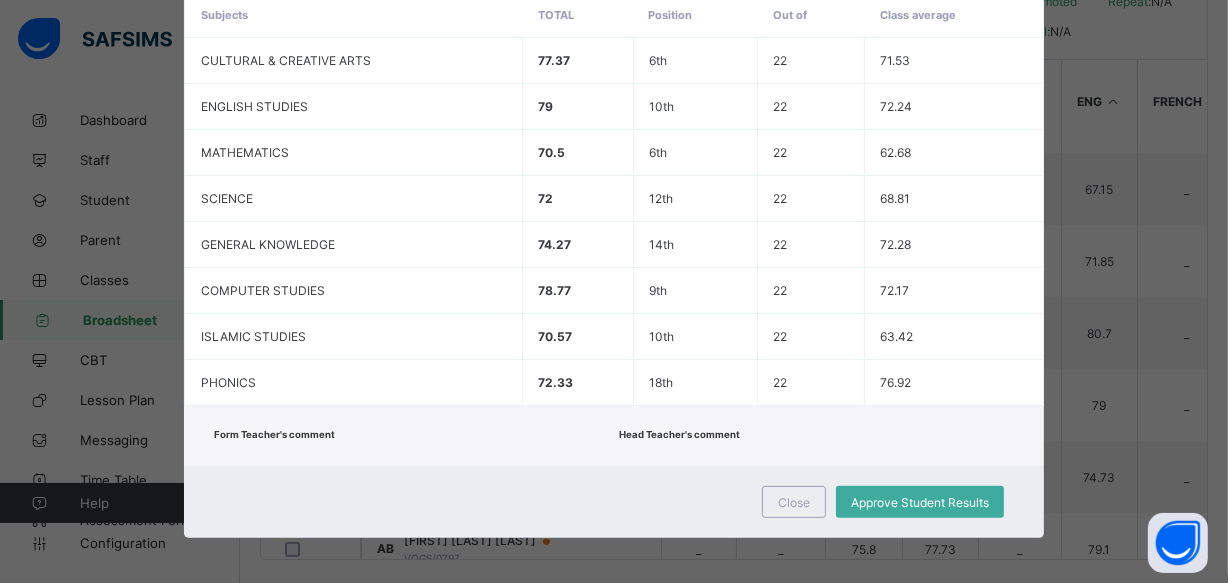 click on "Close   Approve Student Results" at bounding box center (614, 502) 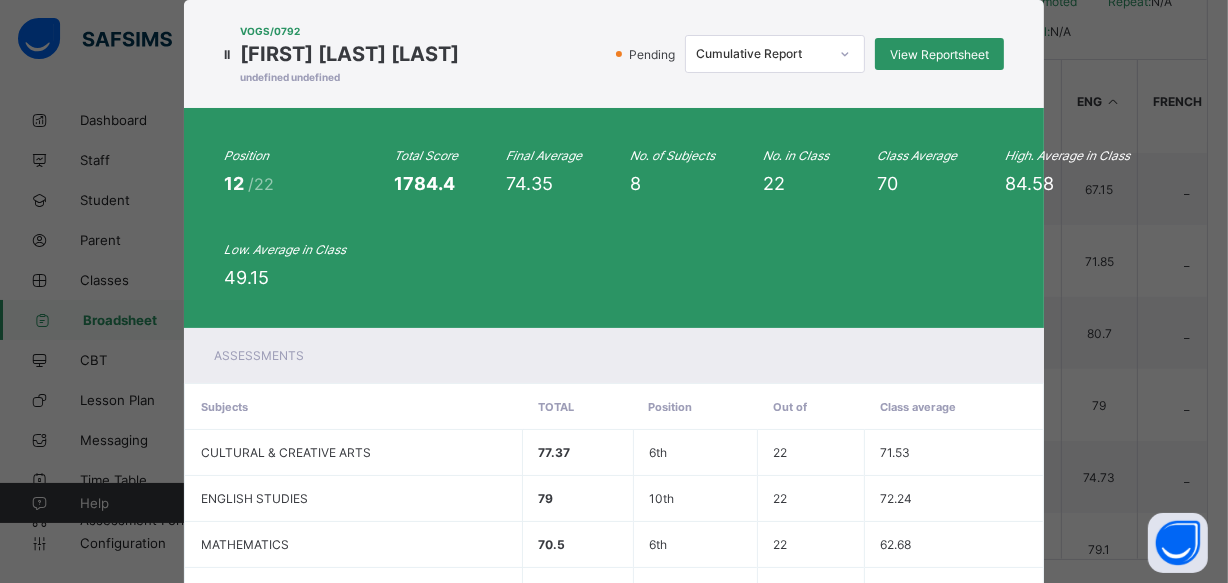 scroll, scrollTop: 0, scrollLeft: 0, axis: both 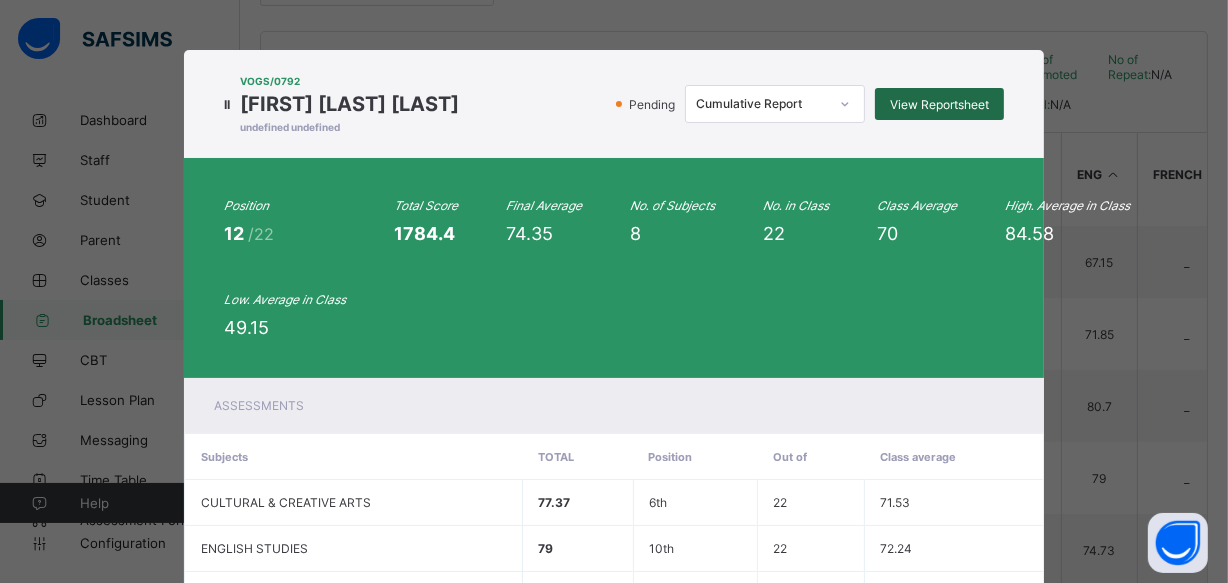click on "View Reportsheet" at bounding box center [939, 104] 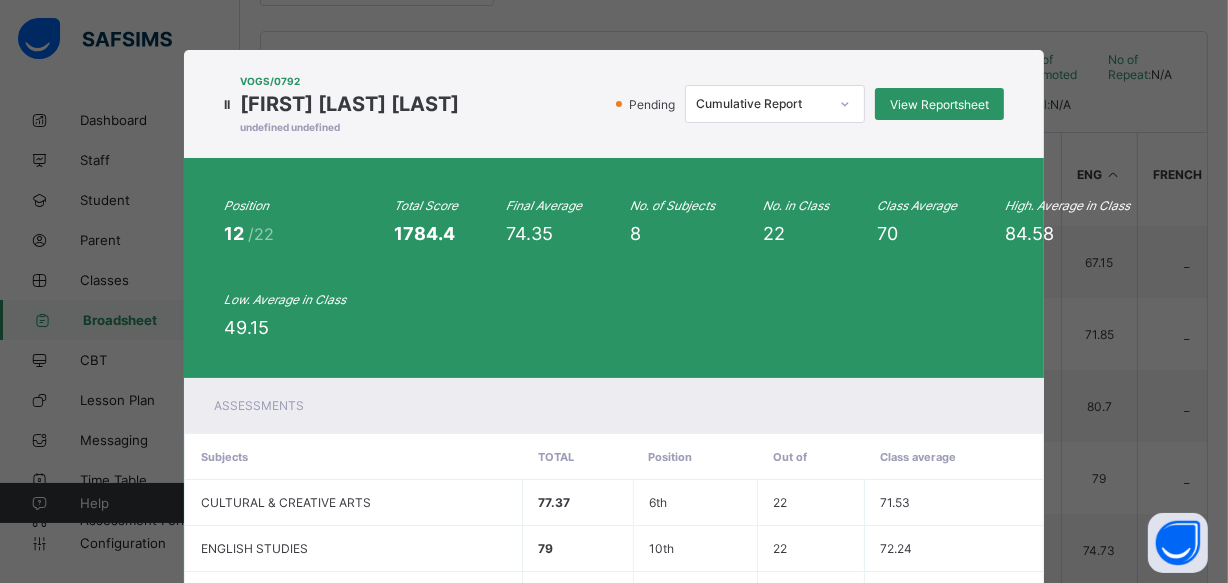 click on "Position         12       /22         Total Score         1784.4         Final Average         74.35         No. of Subjects         8         No. in Class         22         Class Average         70         High. Average in Class         84.58         Low. Average in Class         49.15" at bounding box center [614, 268] 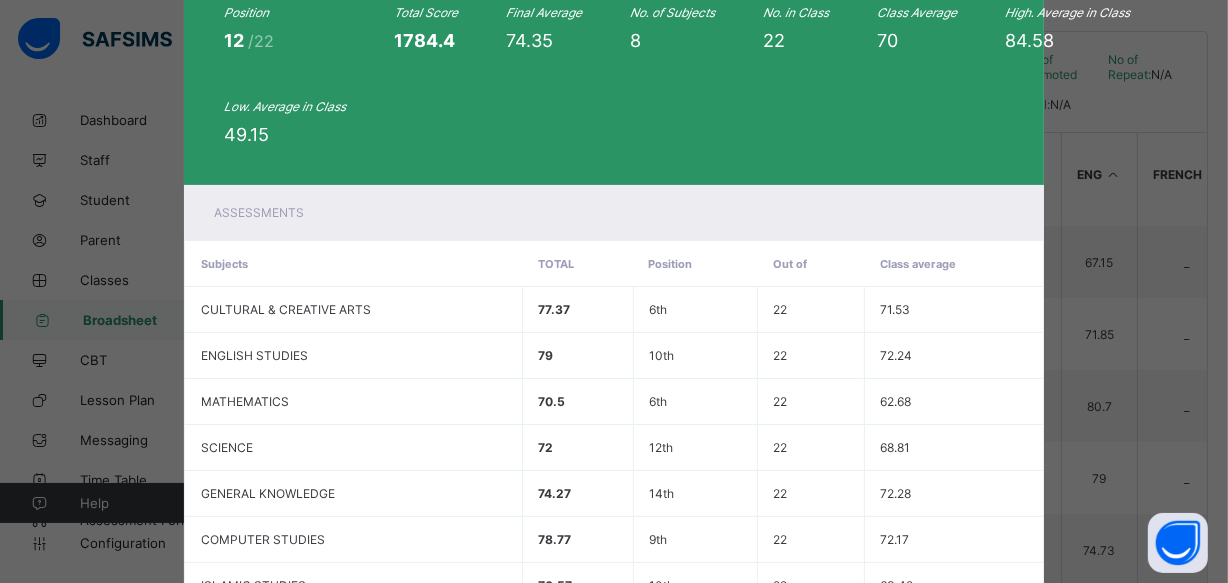 scroll, scrollTop: 415, scrollLeft: 0, axis: vertical 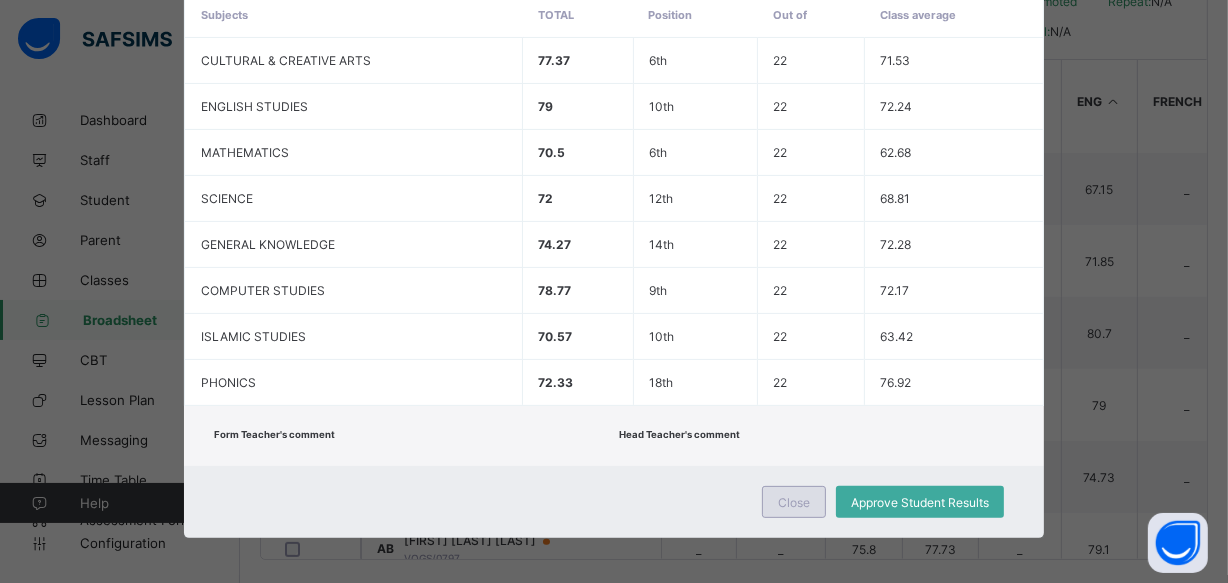 click on "Close" at bounding box center (794, 502) 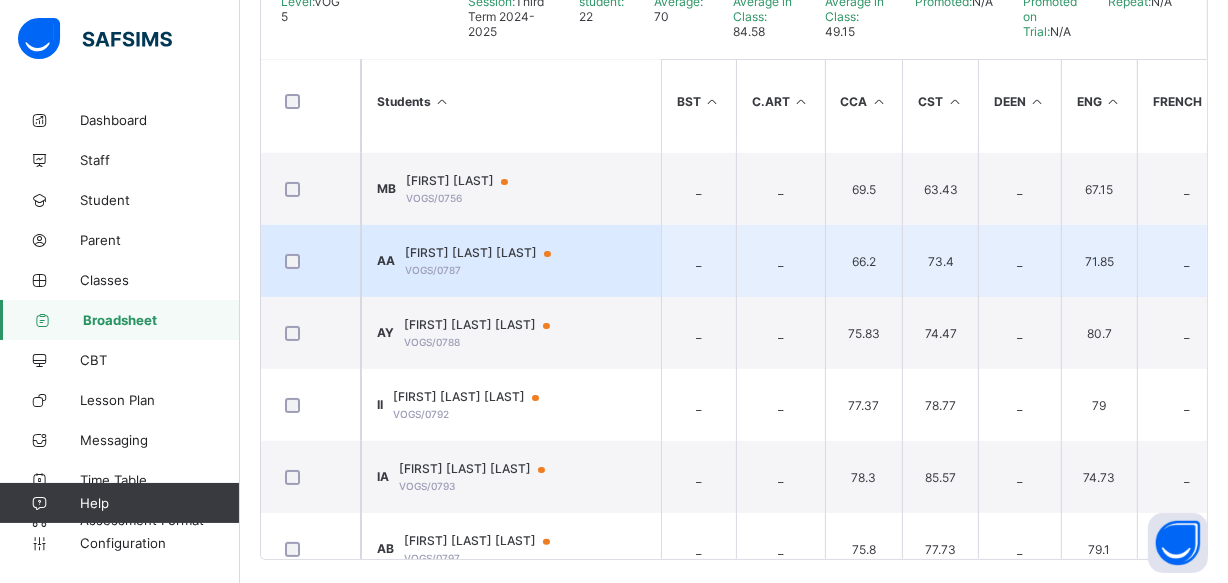 click on "_" at bounding box center (698, 261) 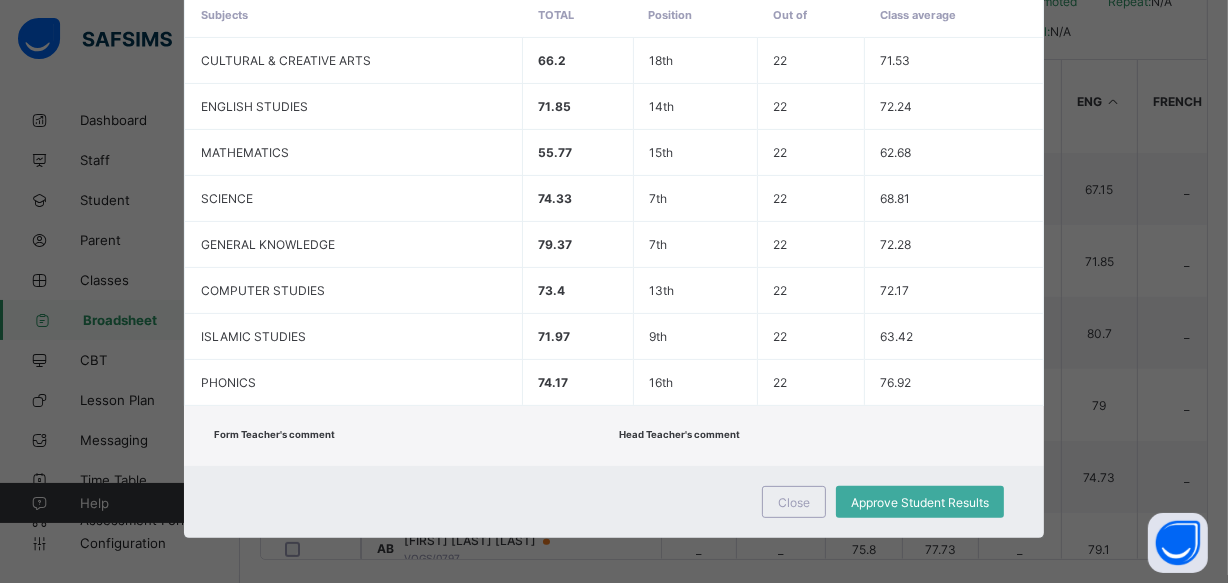 click on "Head Teacher's comment" at bounding box center (816, 436) 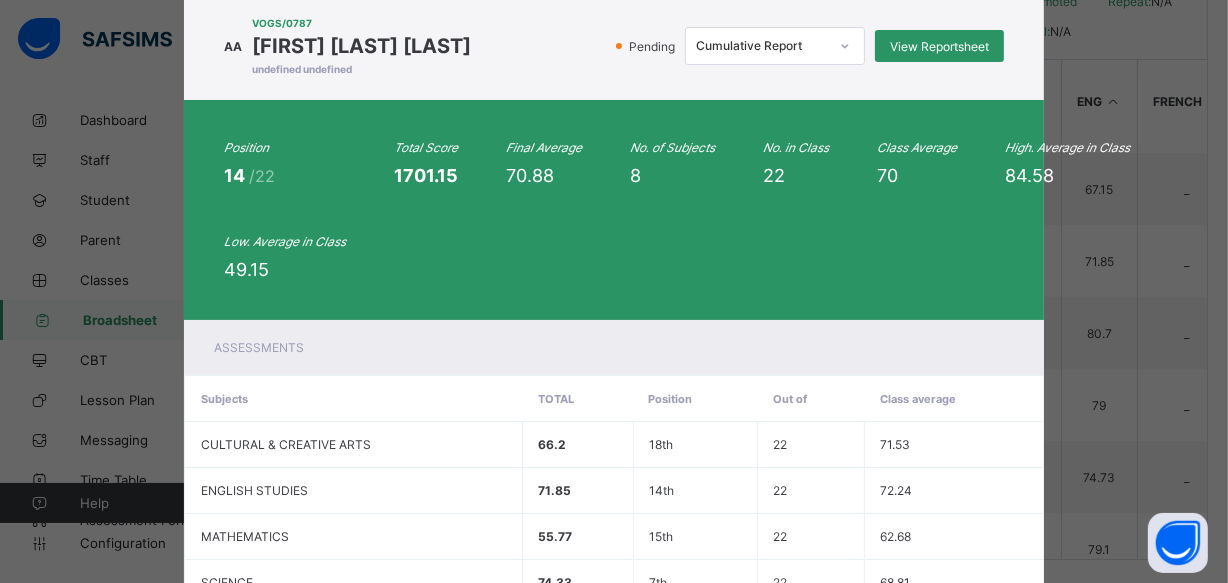 scroll, scrollTop: 0, scrollLeft: 0, axis: both 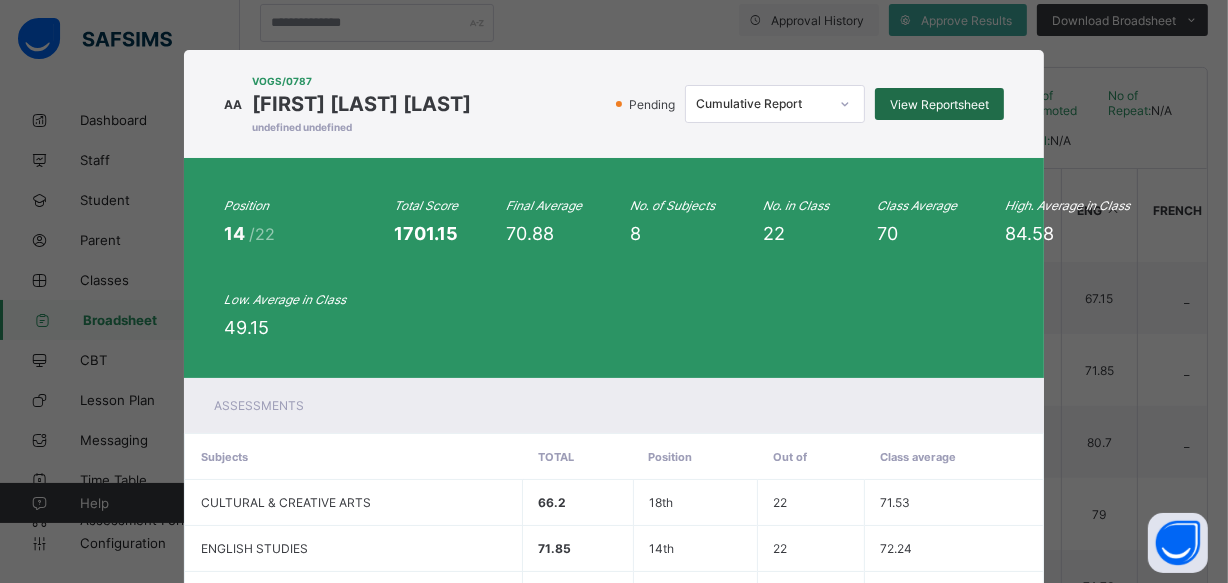 click on "View Reportsheet" at bounding box center (939, 104) 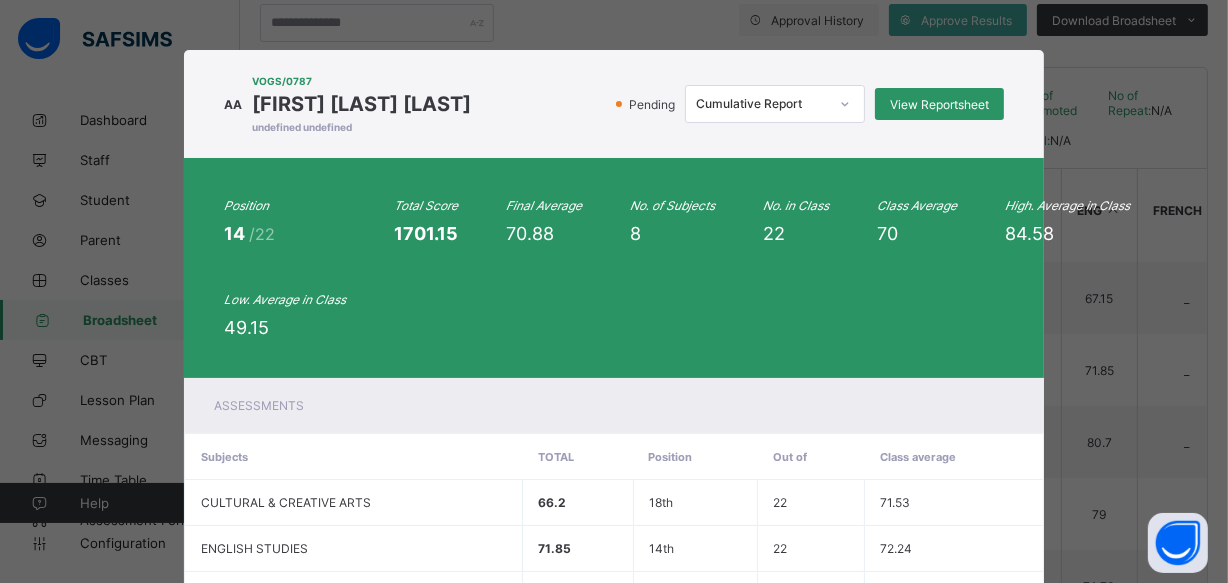 click on "VOGS/0787" at bounding box center (361, 81) 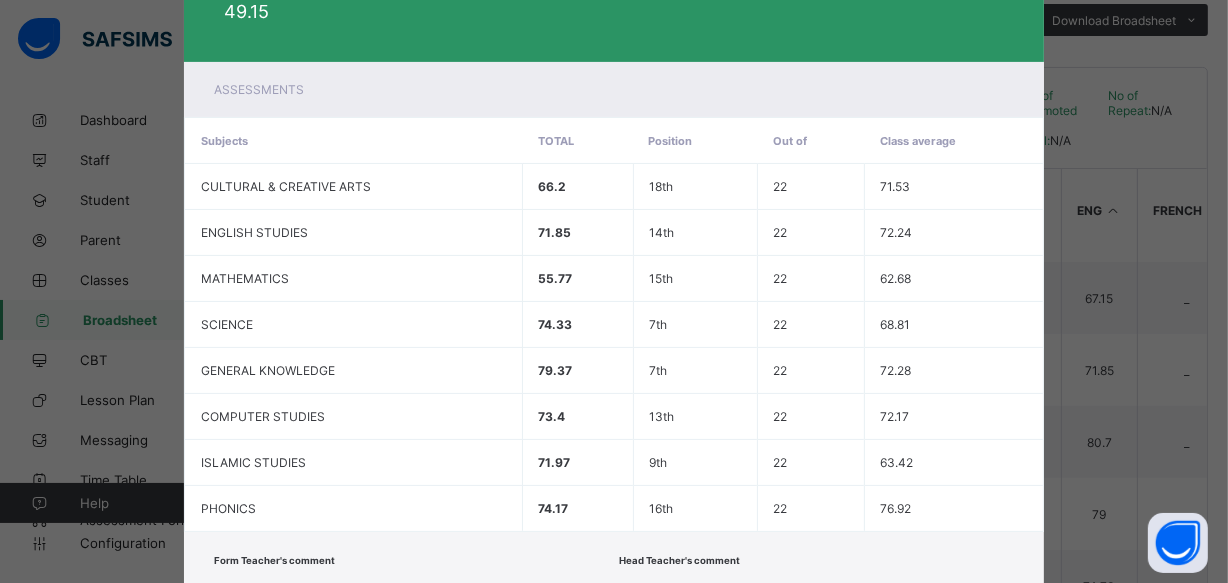 scroll, scrollTop: 415, scrollLeft: 0, axis: vertical 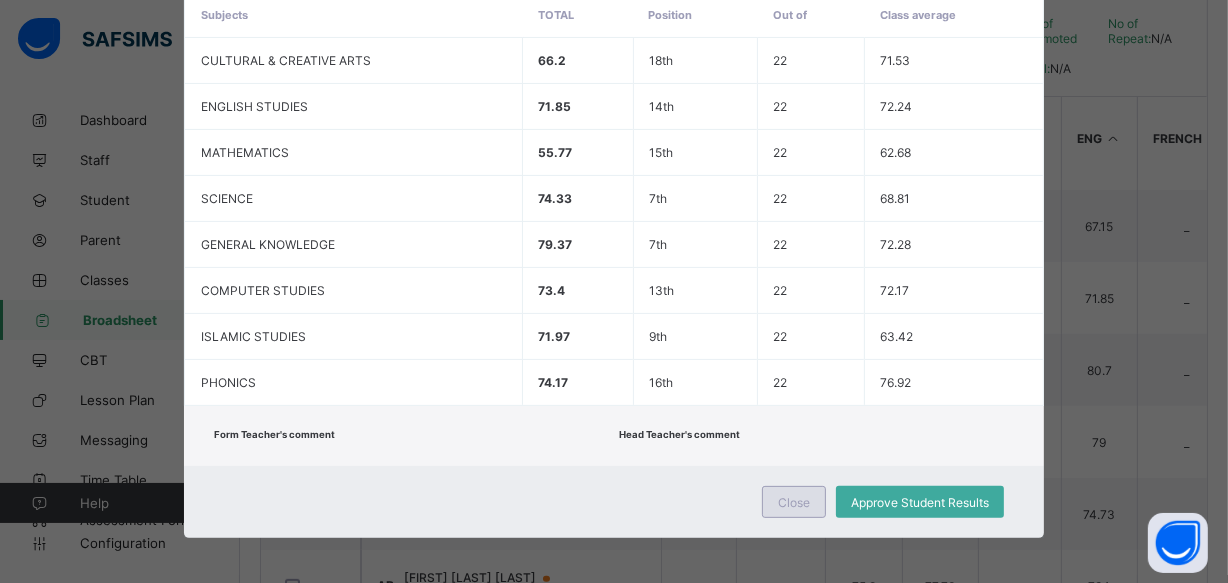 click on "Close" at bounding box center [794, 502] 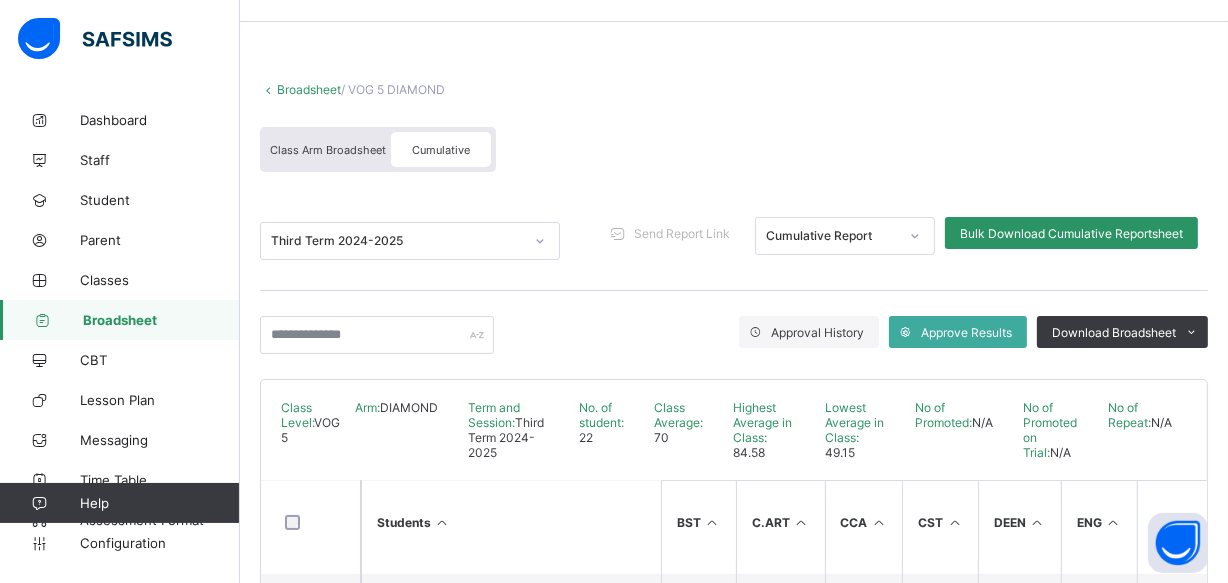 scroll, scrollTop: 0, scrollLeft: 0, axis: both 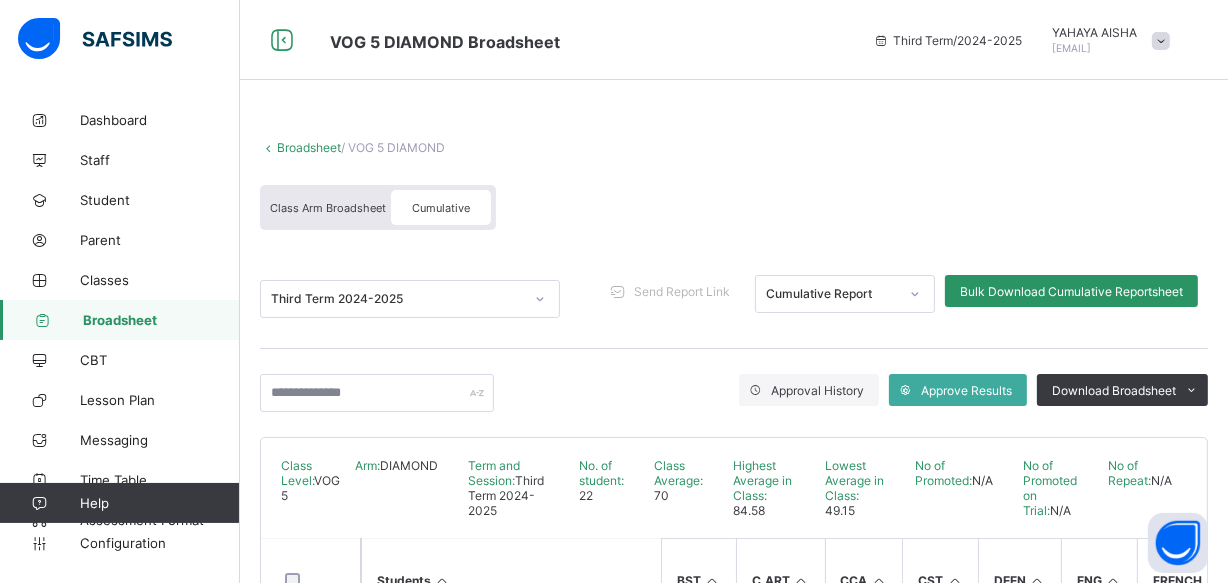click on "Broadsheet" at bounding box center (309, 147) 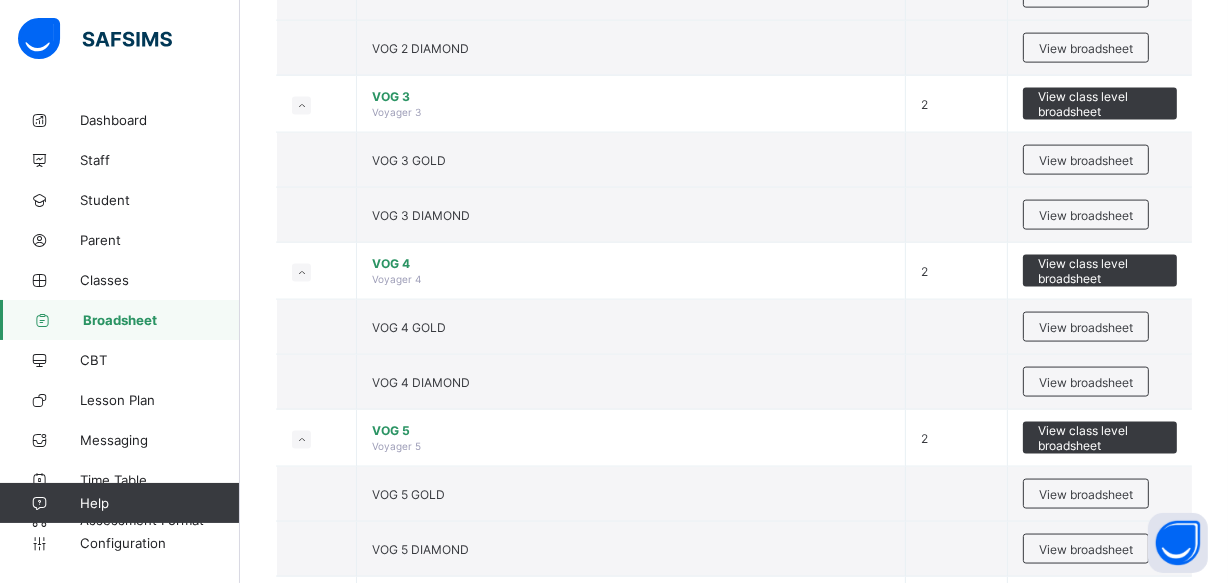 scroll, scrollTop: 2791, scrollLeft: 0, axis: vertical 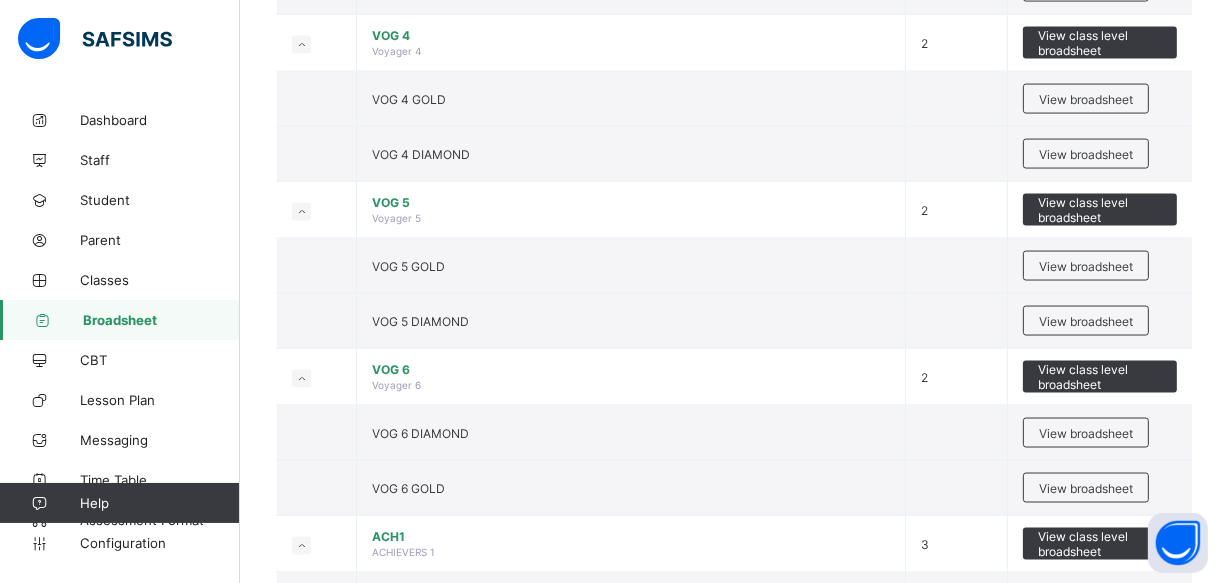 click on "Select Term Name No. of Classes Actions   al-bushra     AL-BUSHRA 12-2   3   View class level broadsheet   al-bushra PEARL View broadsheet al-bushra DIAMOND View broadsheet al-bushra GOLD View broadsheet   ISLAM1     Islamiyyah 1   3   View class level broadsheet   ISLAM1 GOLD View broadsheet ISLAM1 DIAMOND View broadsheet ISLAM1 PEARL View broadsheet   Pre Sch     Pre School   3   View class level broadsheet   Pre Sch DIAMOND View broadsheet Pre Sch PEARL View broadsheet Pre Sch GOLD View broadsheet   PLAY PEN     PLAY PEN   3   View class level broadsheet   PLAY PEN PEARL View broadsheet PLAY PEN GOLD View broadsheet PLAY PEN DIAMOND View broadsheet   FOUND     FOUNDATION    3   View class level broadsheet   FOUND GOLD View broadsheet FOUND PEARL View broadsheet FOUND DIAMOND View broadsheet   RECEPTION     RECEPTION   3   View class level broadsheet   RECEPTION DIAMOND View broadsheet RECEPTION PEARL View broadsheet RECEPTION GOLD View broadsheet   raudah     RAUDAH 2-5   3   View class level broadsheet" at bounding box center (734, 269) 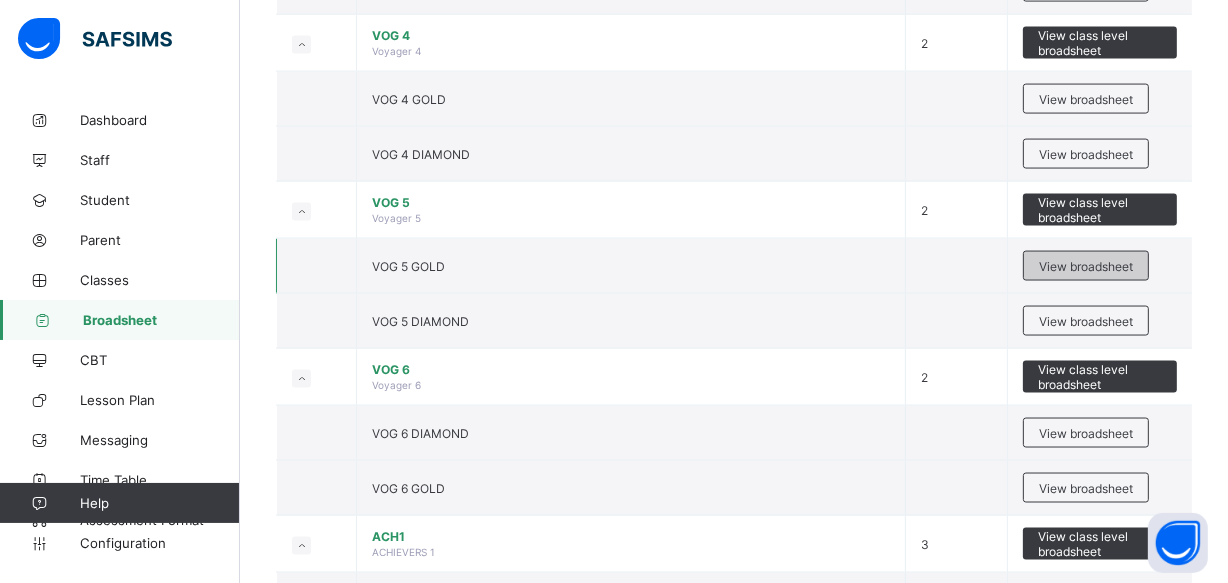 click on "View broadsheet" at bounding box center (1086, 266) 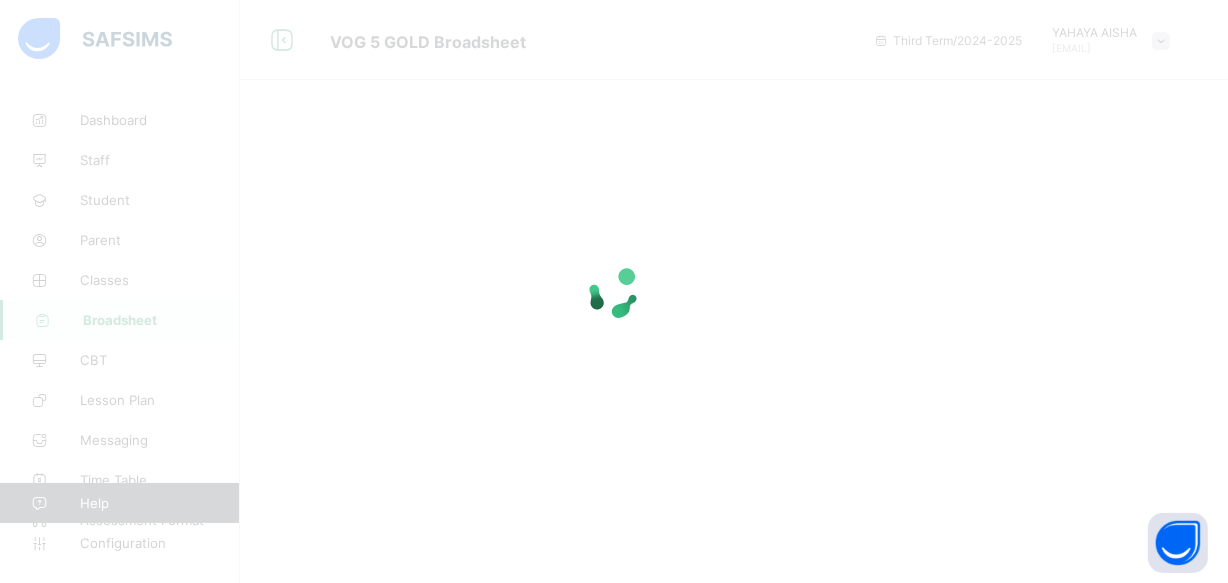 scroll, scrollTop: 0, scrollLeft: 0, axis: both 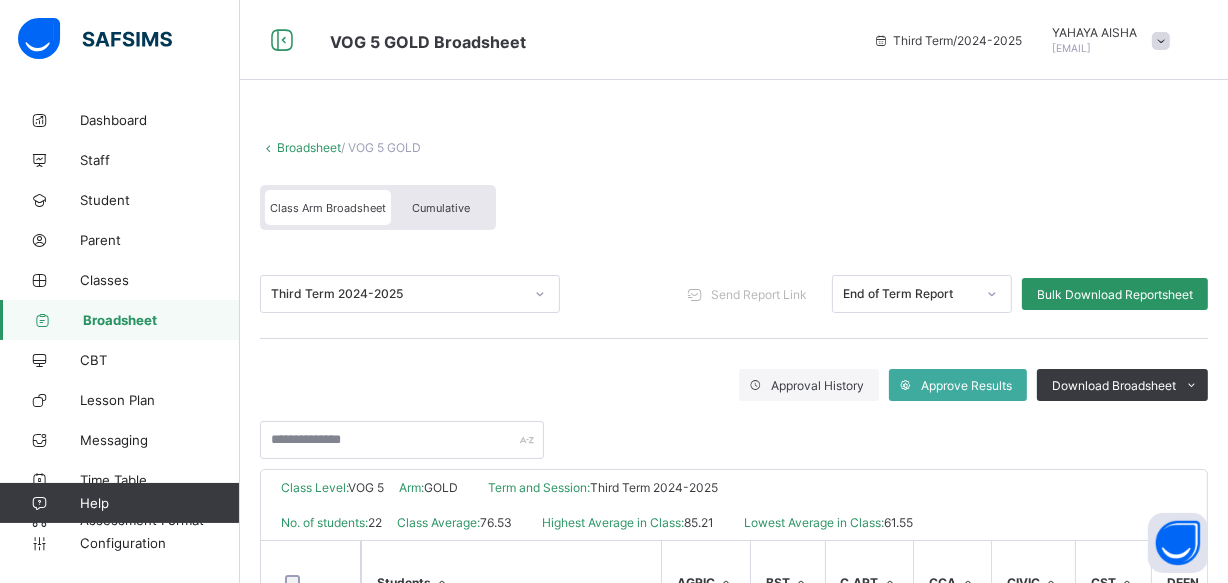 click on "Cumulative" at bounding box center (441, 208) 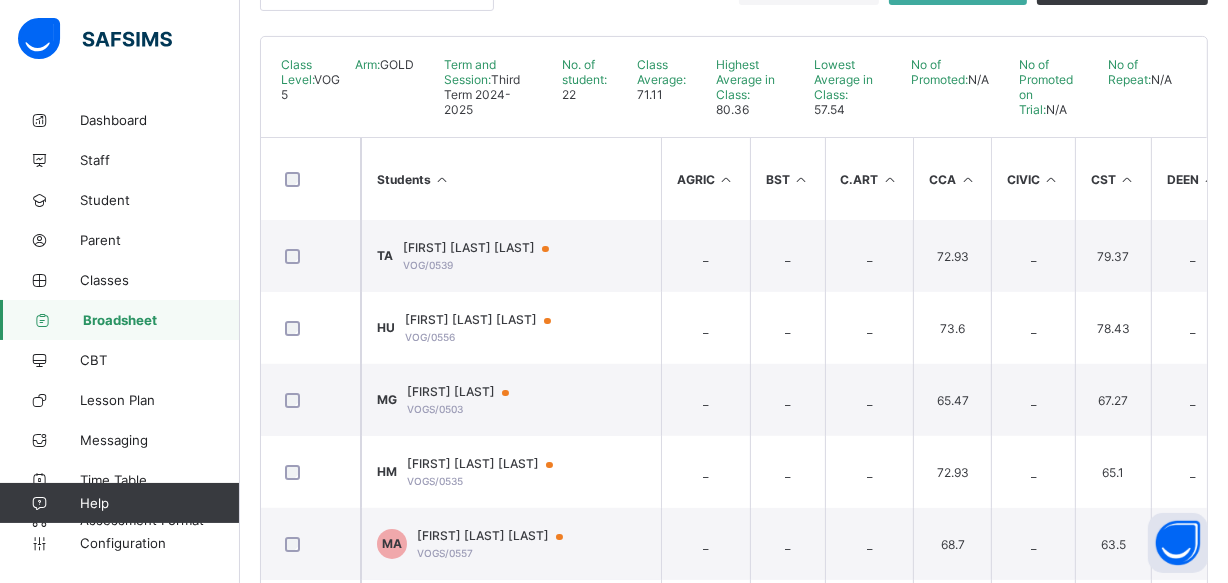 scroll, scrollTop: 479, scrollLeft: 0, axis: vertical 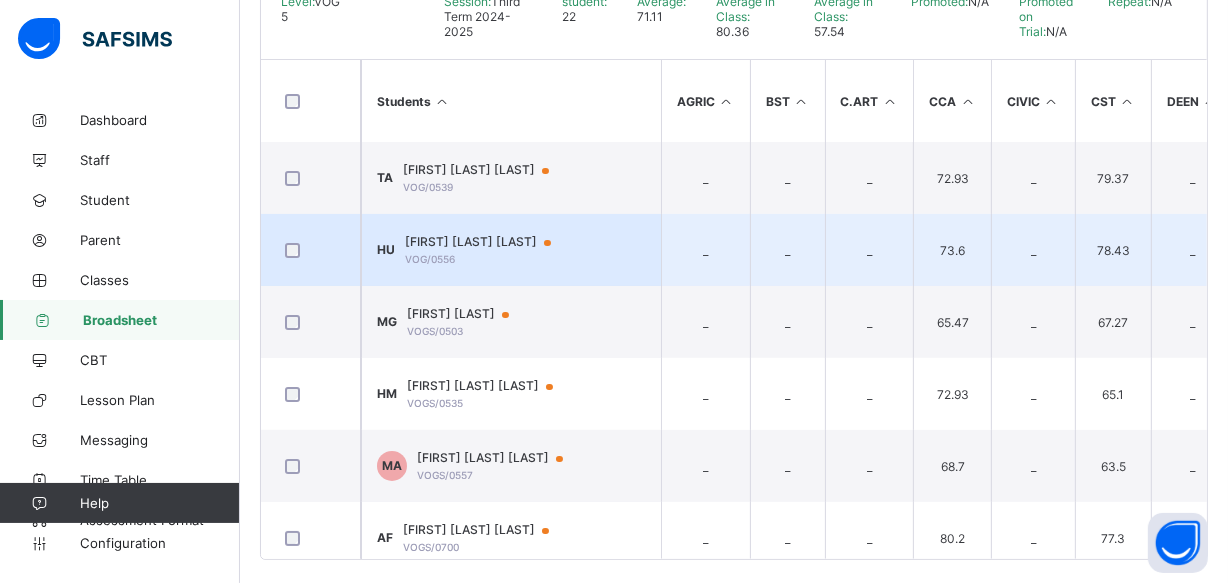 click on "HU Haruna Rashid  Umar     VOG/0556" at bounding box center (511, 250) 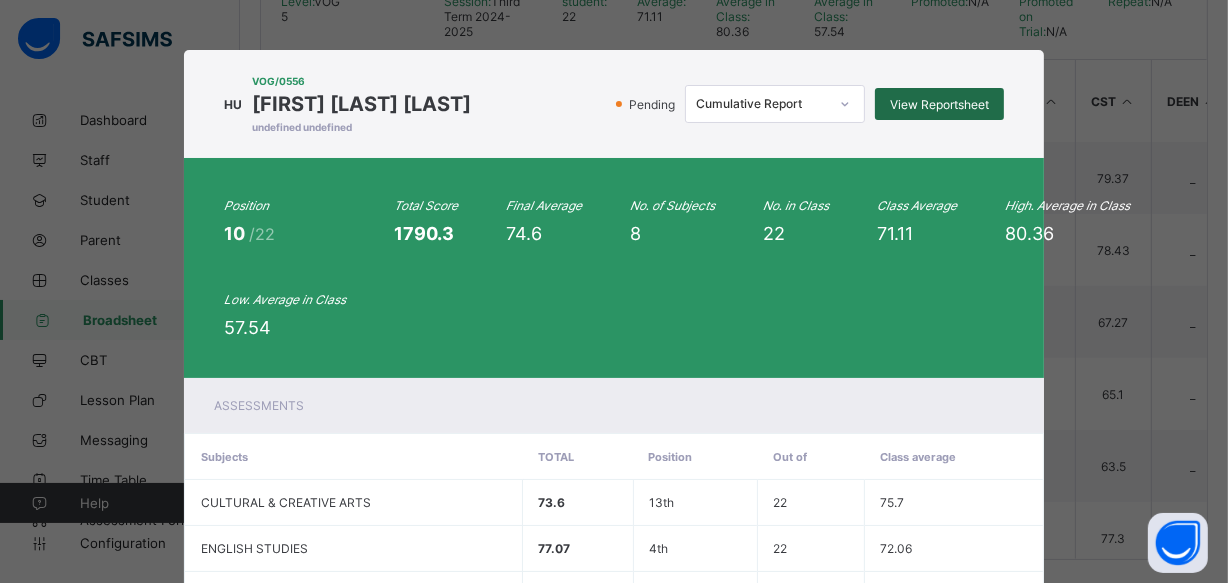 click on "View Reportsheet" at bounding box center (939, 104) 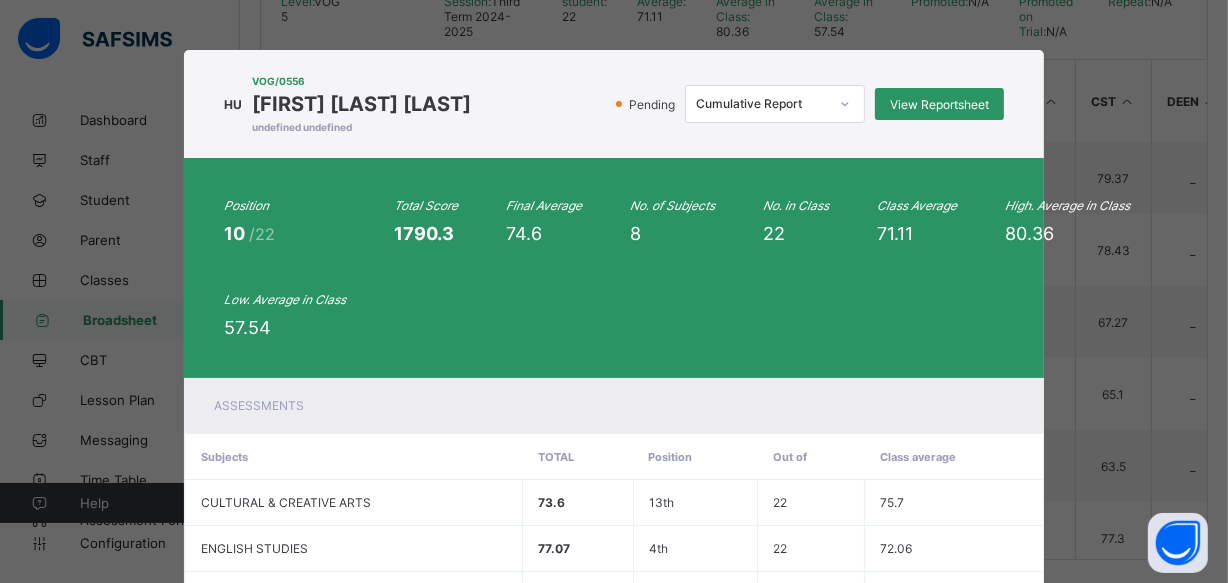 click on "Haruna Rashid  Umar" at bounding box center [361, 104] 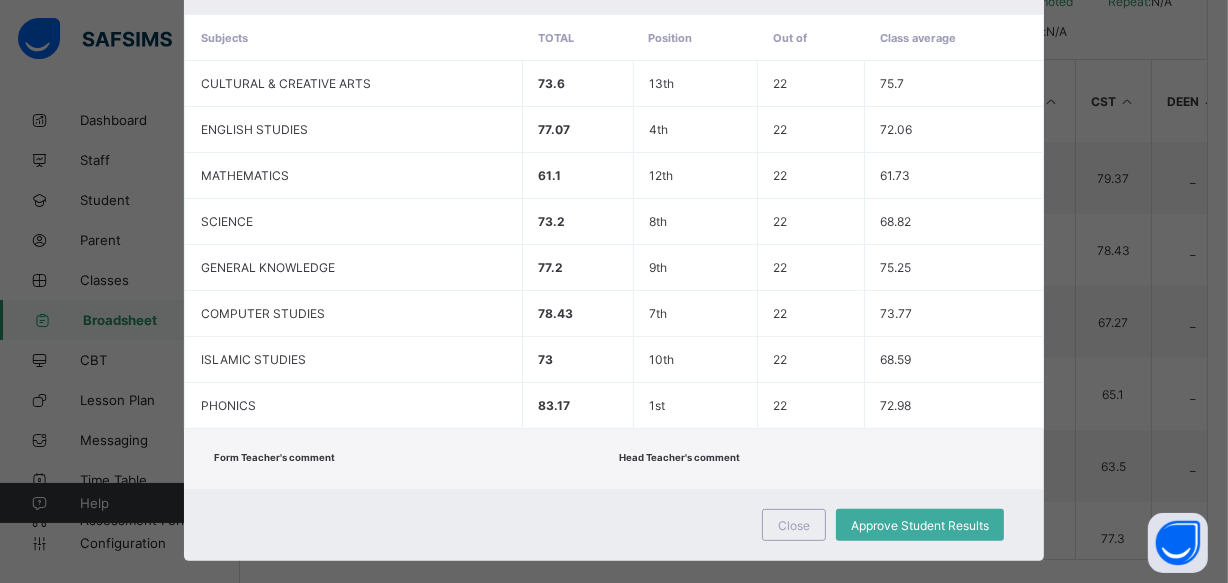 scroll, scrollTop: 442, scrollLeft: 0, axis: vertical 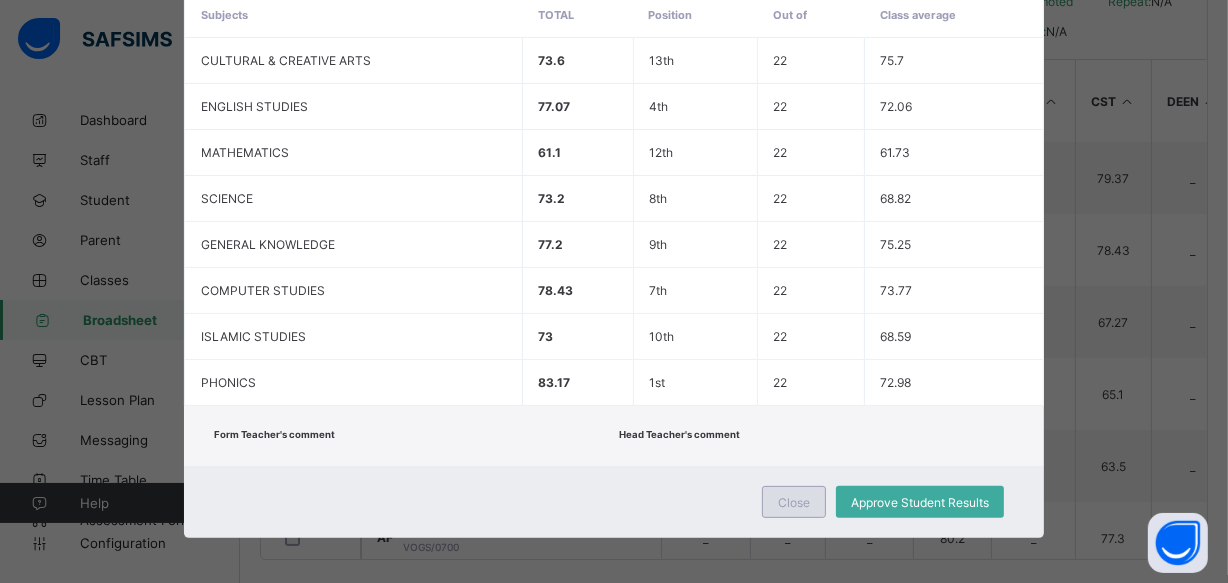 click on "Close" at bounding box center [794, 502] 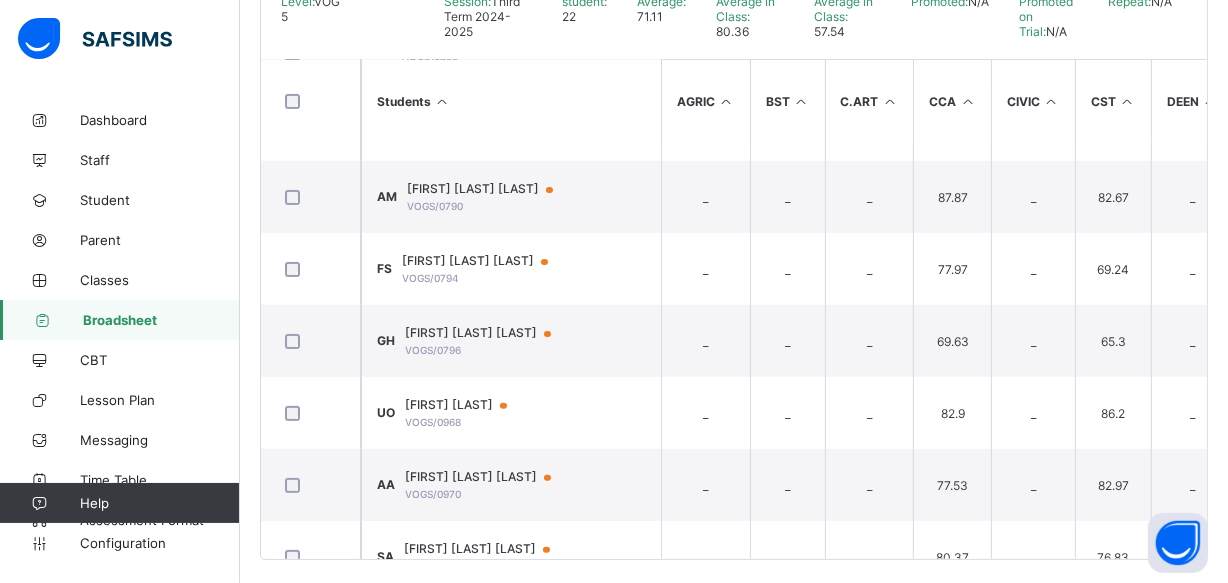 scroll, scrollTop: 588, scrollLeft: 0, axis: vertical 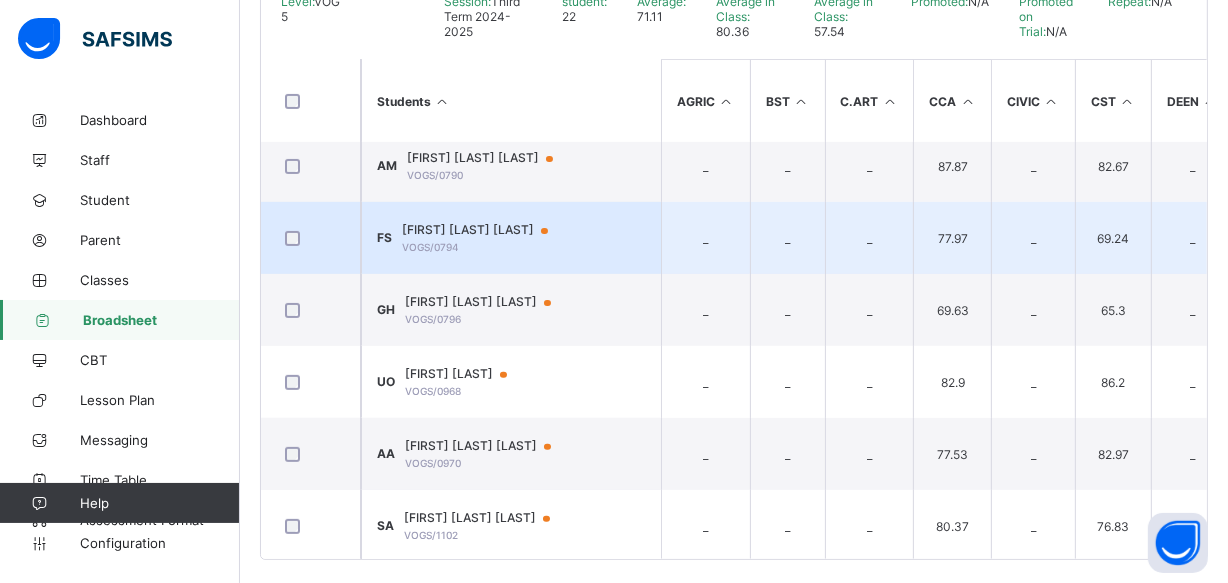 click on "FS Fatima Musa Sani     VOGS/0794" at bounding box center [511, 238] 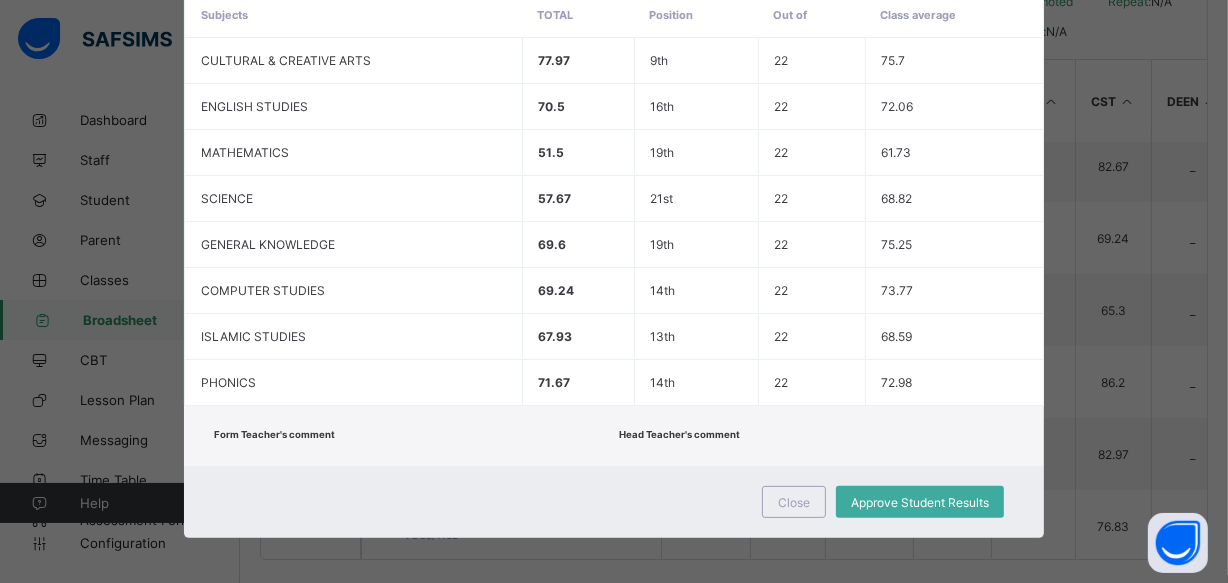click on "Head Teacher's comment" at bounding box center [816, 436] 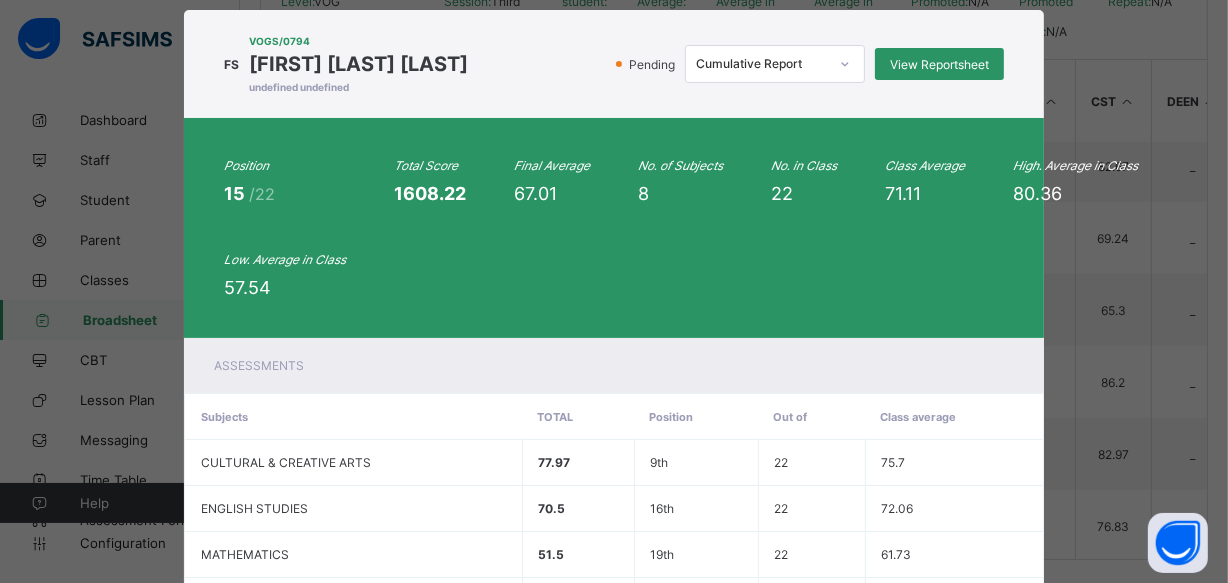 scroll, scrollTop: 6, scrollLeft: 0, axis: vertical 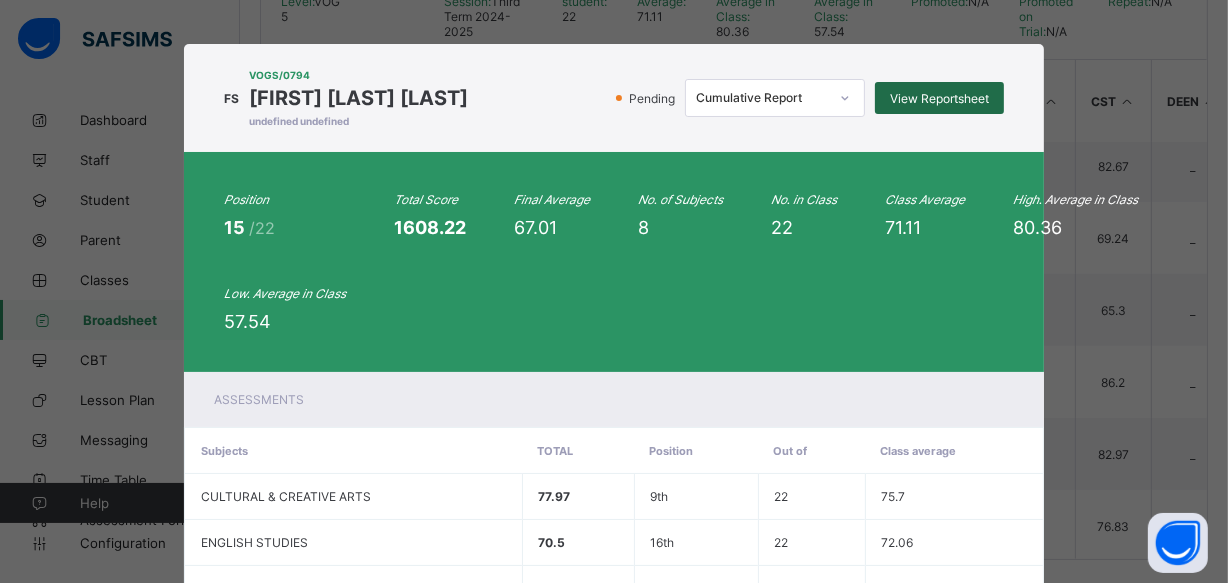 click on "View Reportsheet" at bounding box center [939, 98] 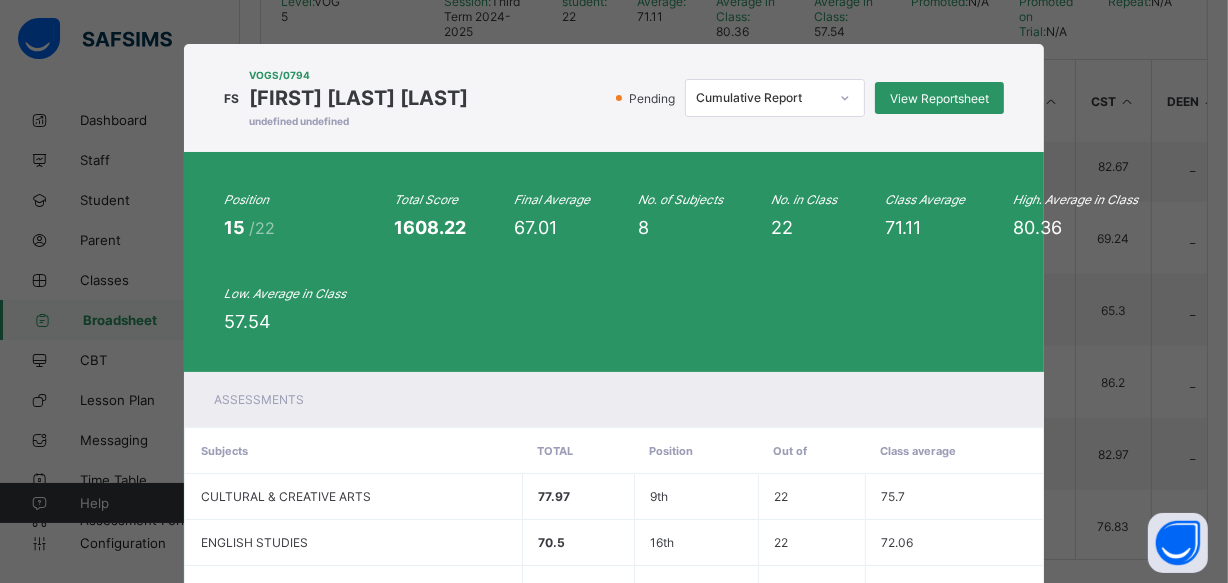 click on "Assessments" at bounding box center [614, 399] 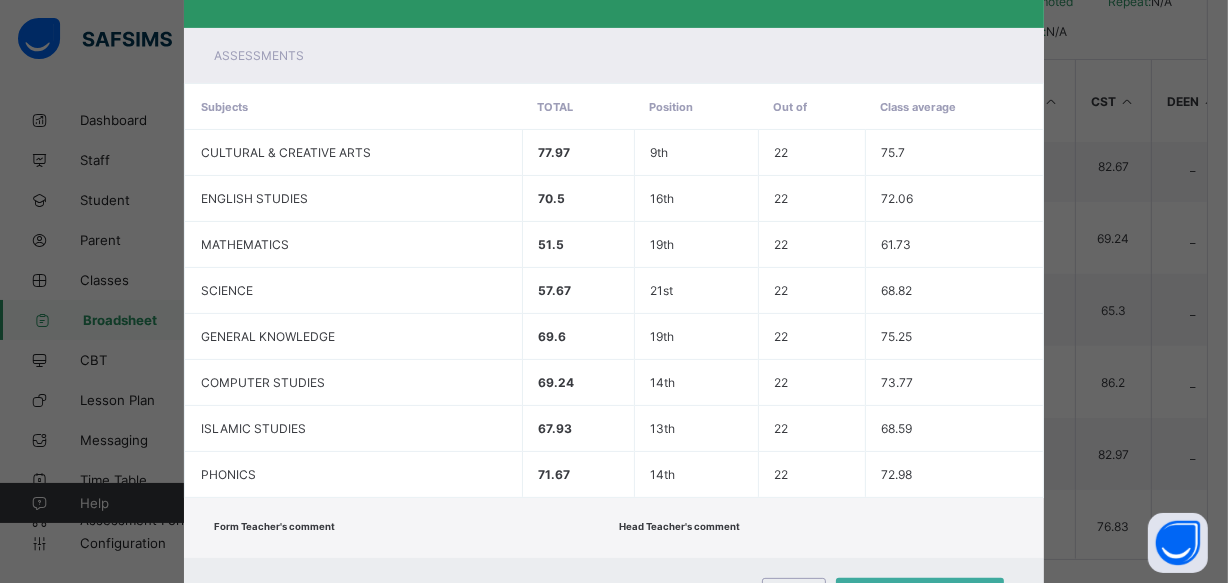 scroll, scrollTop: 442, scrollLeft: 0, axis: vertical 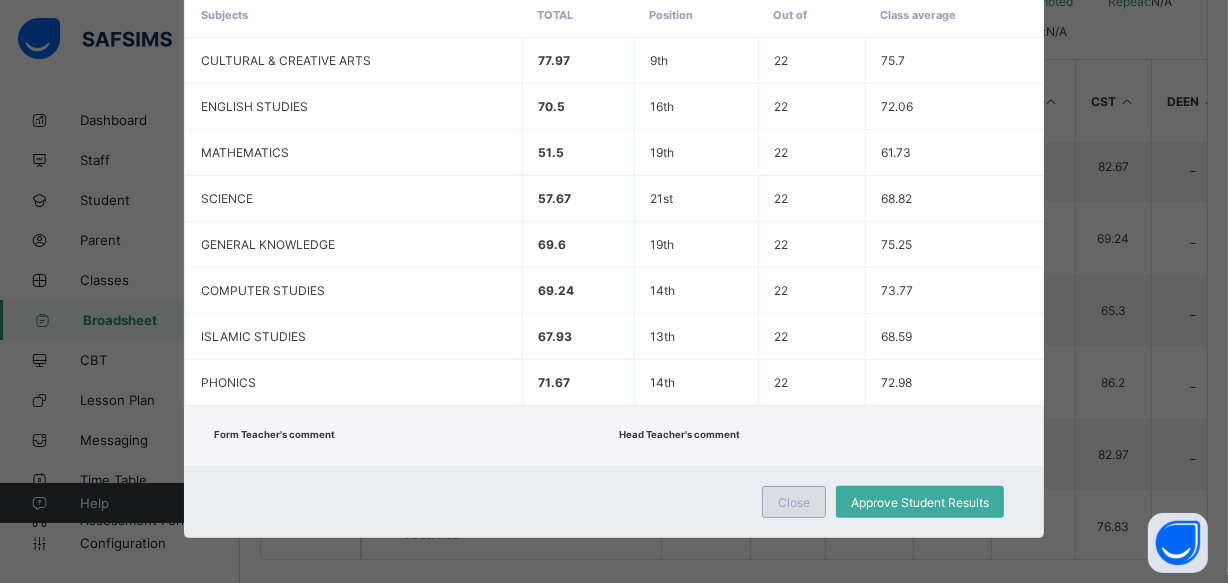 click on "Close" at bounding box center [794, 502] 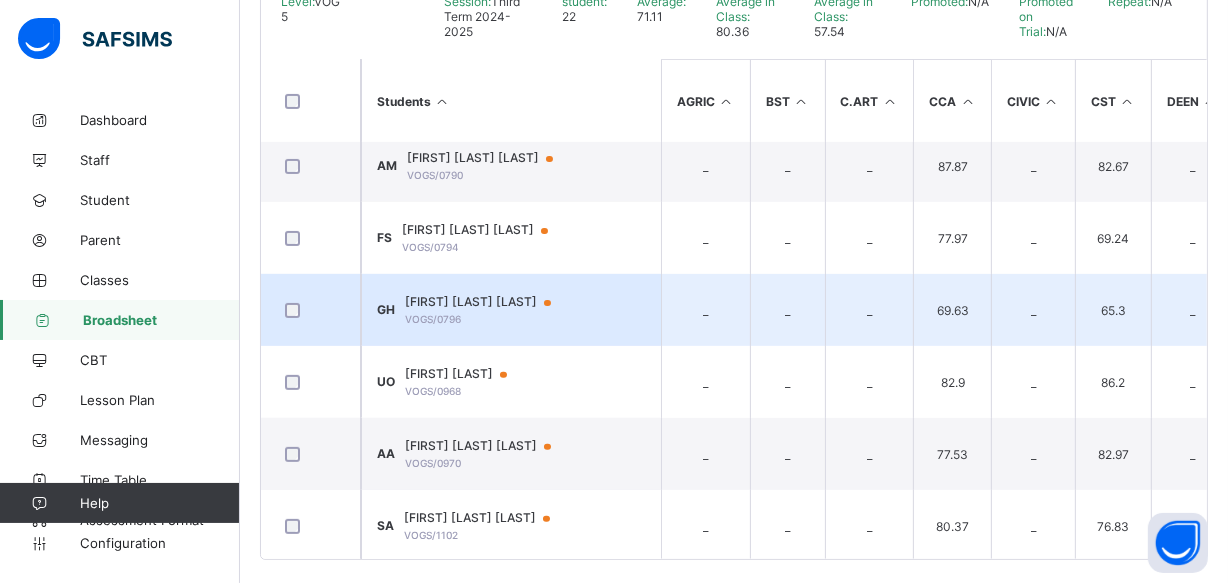 click on "GAJERE MOHAMMED HUZAIFA     VOGS/0796" at bounding box center [487, 309] 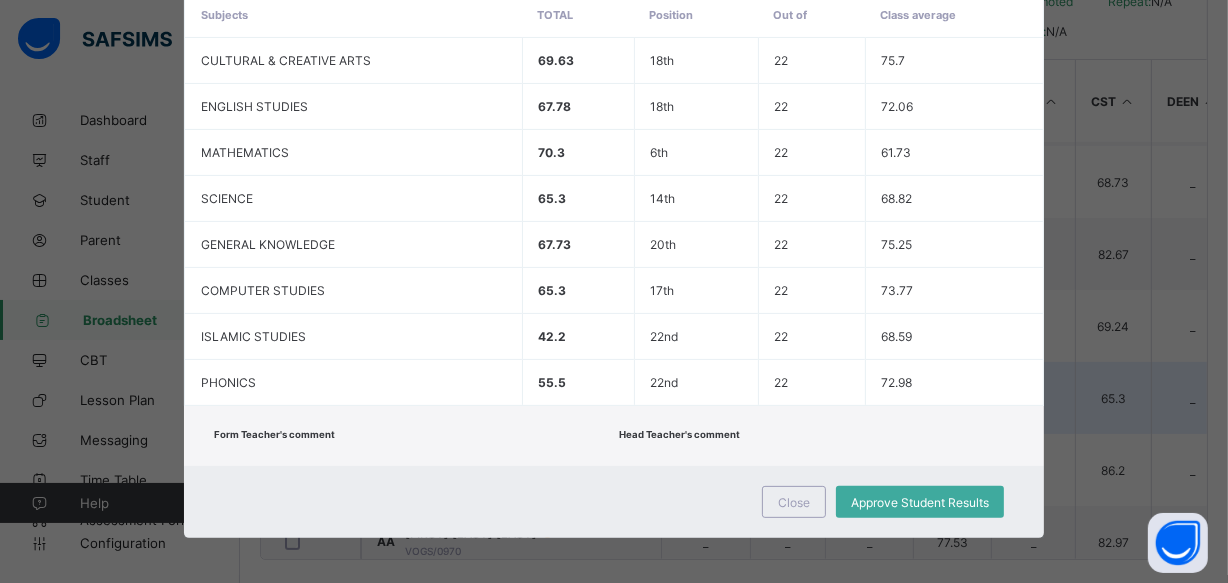 scroll, scrollTop: 479, scrollLeft: 0, axis: vertical 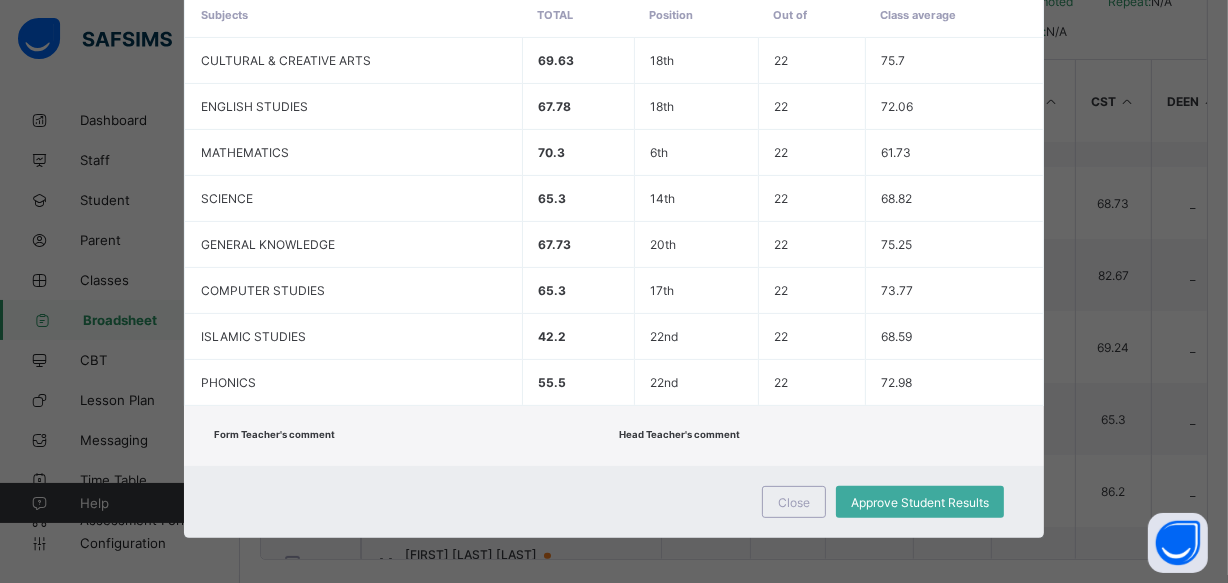 click on "Form Teacher's comment   Head Teacher's comment" at bounding box center [614, 436] 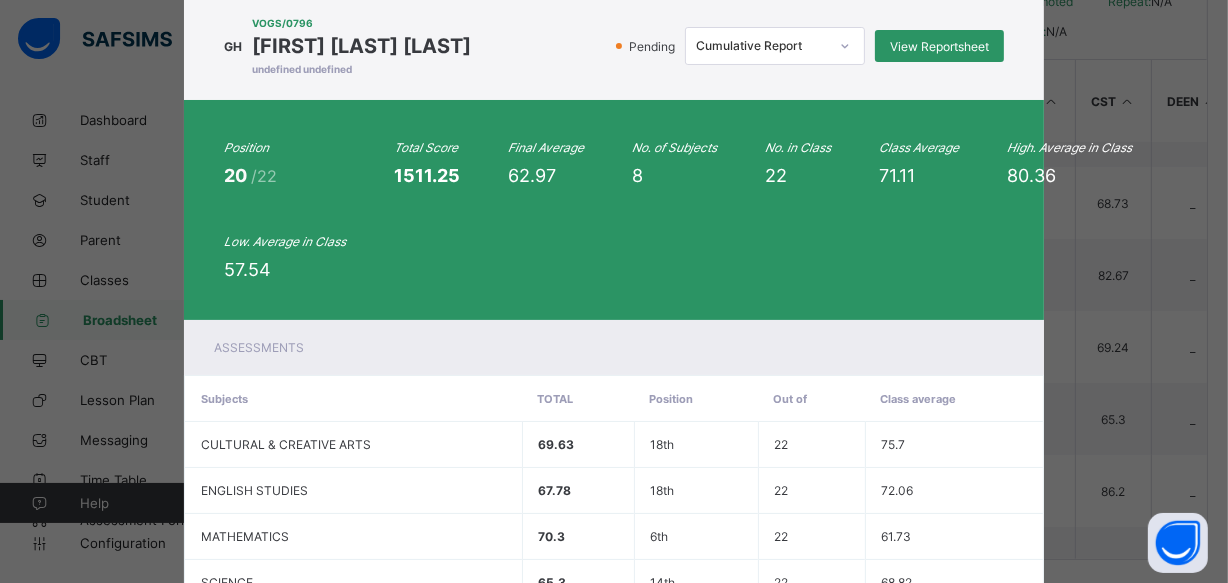 scroll, scrollTop: 0, scrollLeft: 0, axis: both 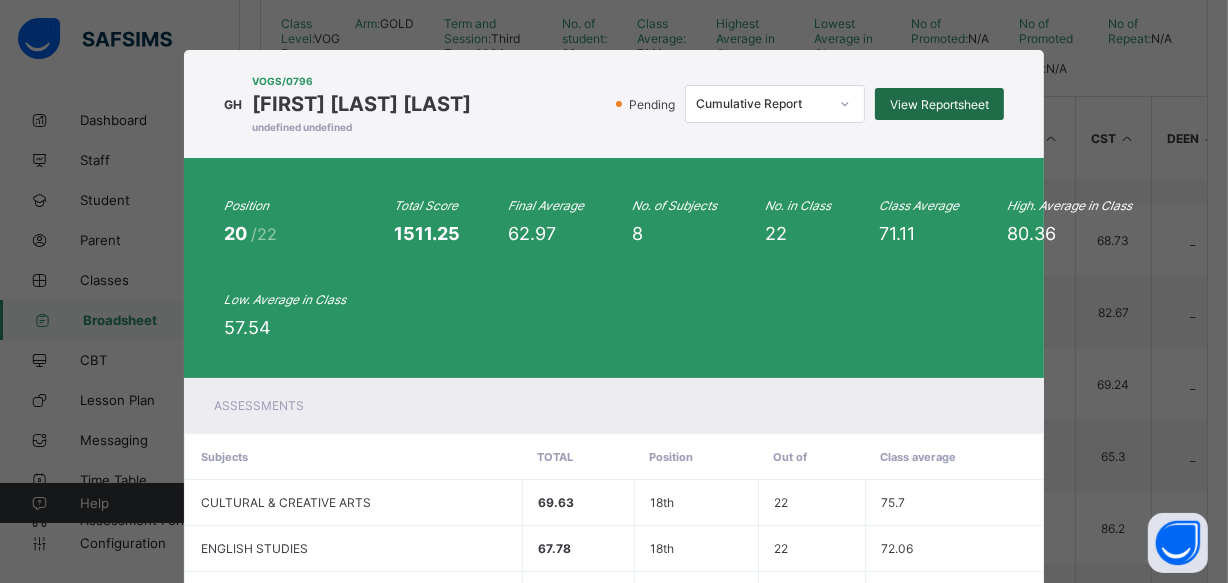click on "View Reportsheet" at bounding box center (939, 104) 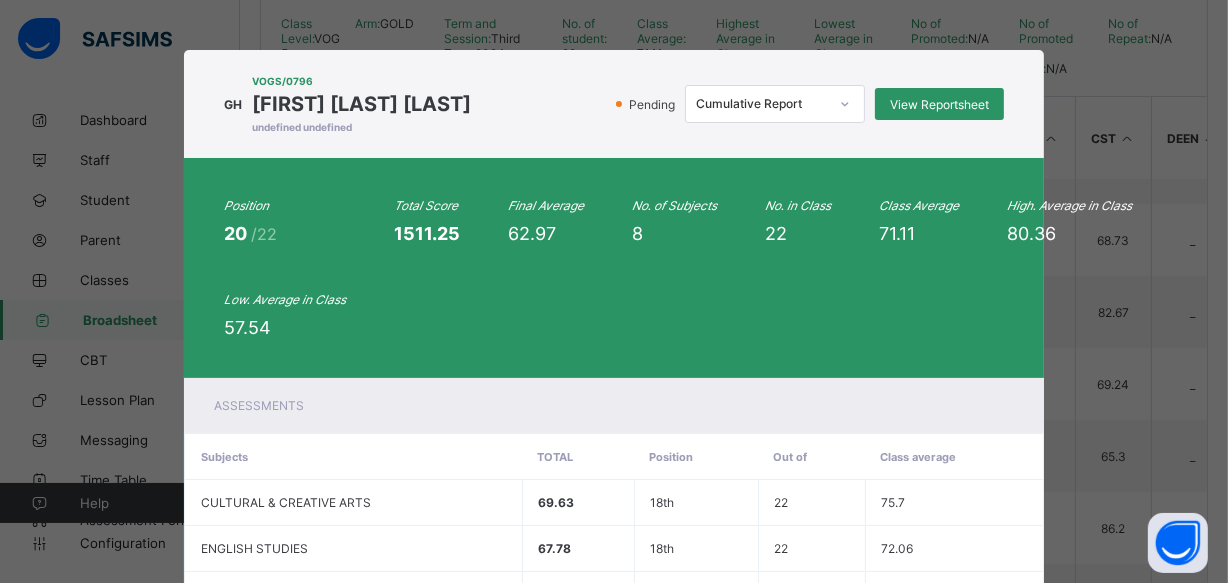 click on "GH   VOGS/0796     GAJERE MOHAMMED HUZAIFA     undefined undefined   Pending Cumulative Report View Reportsheet" at bounding box center [614, 104] 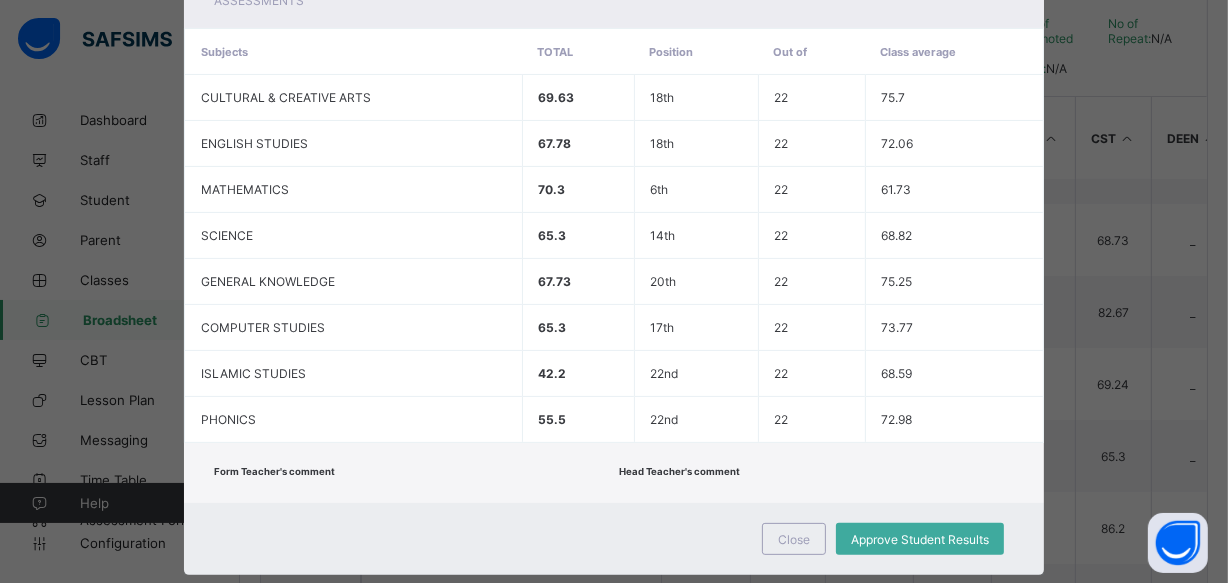 scroll, scrollTop: 442, scrollLeft: 0, axis: vertical 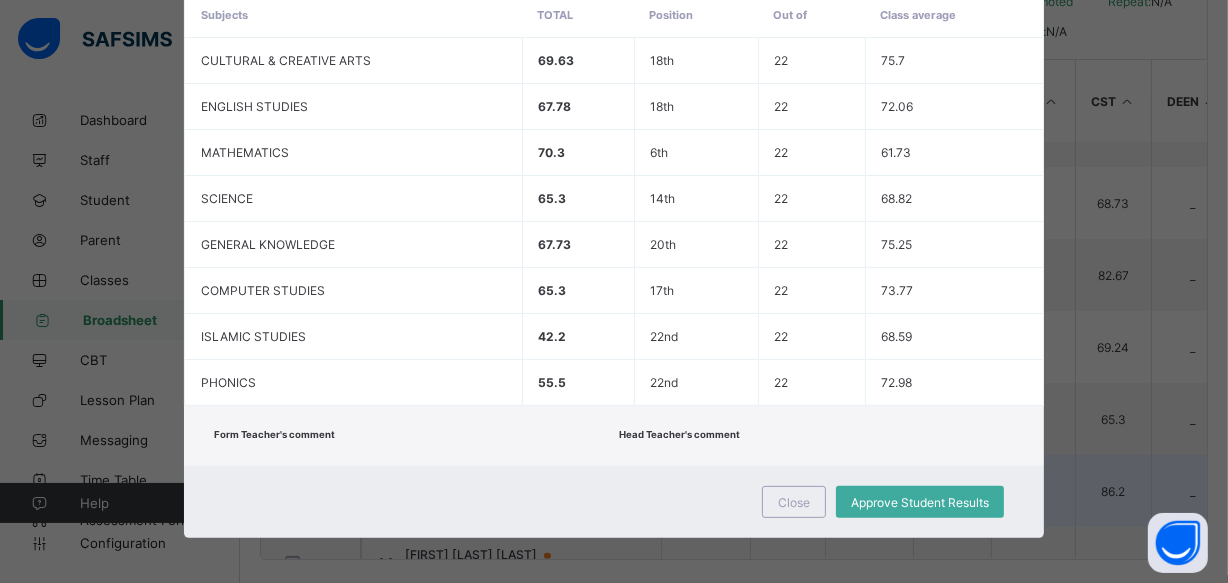 click on "Close" at bounding box center [794, 502] 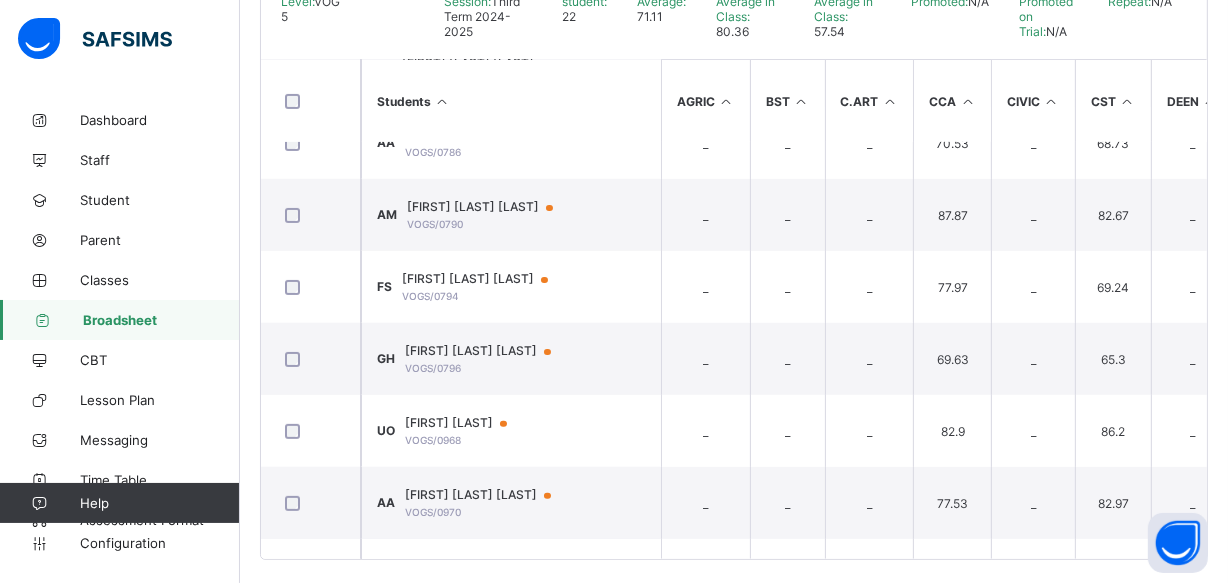 scroll, scrollTop: 461, scrollLeft: 0, axis: vertical 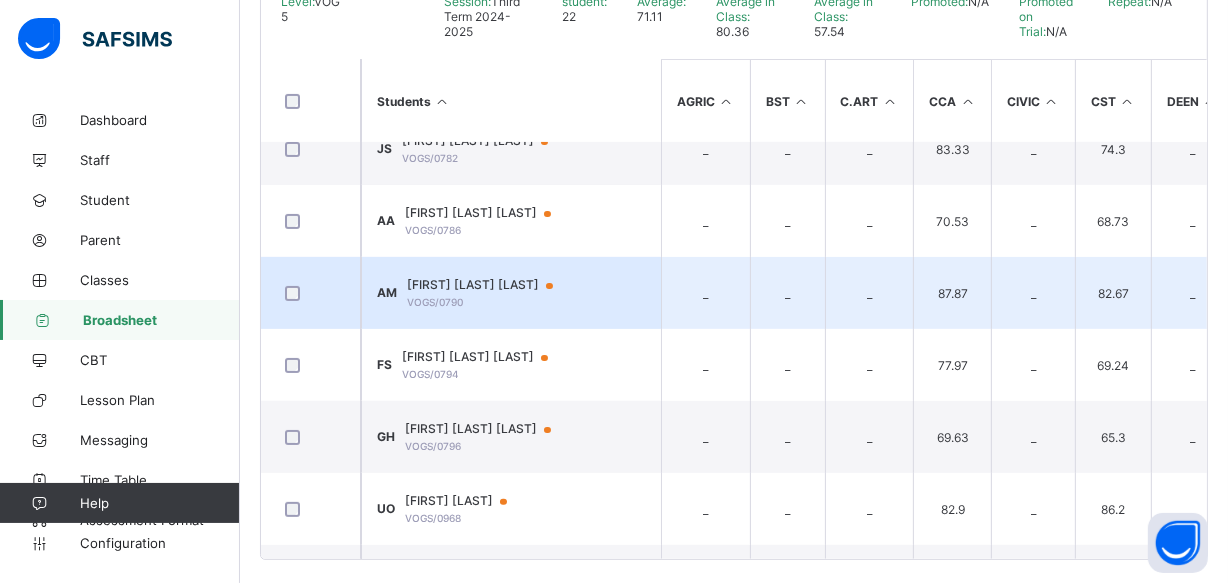 click on "Aisha Lawal Muhammad     VOGS/0790" at bounding box center [489, 292] 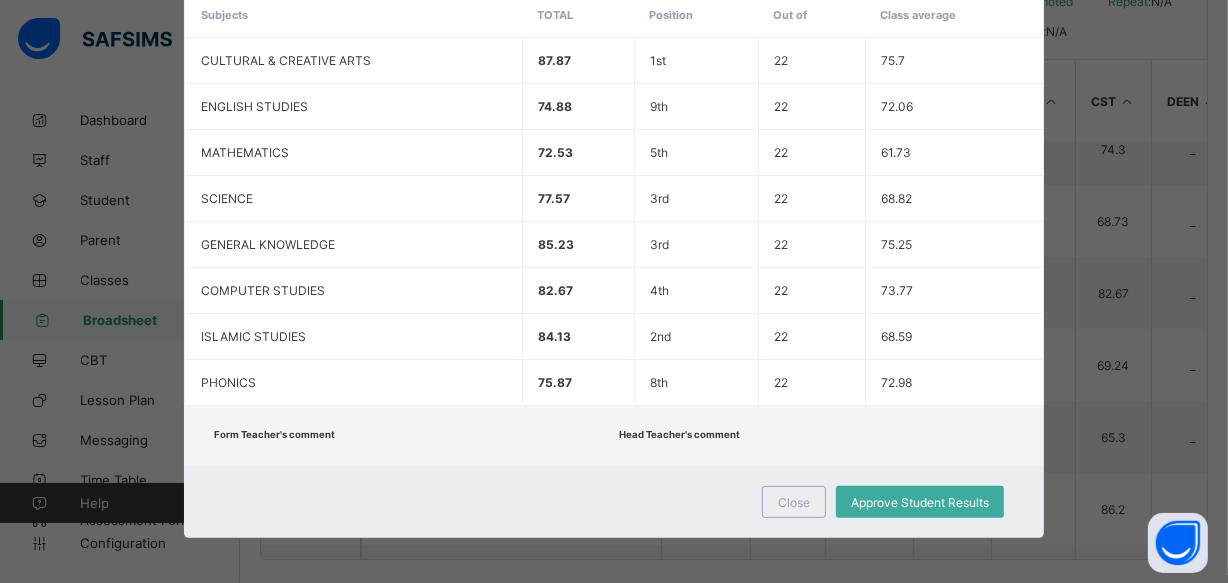 click on "Form Teacher's comment" at bounding box center (411, 436) 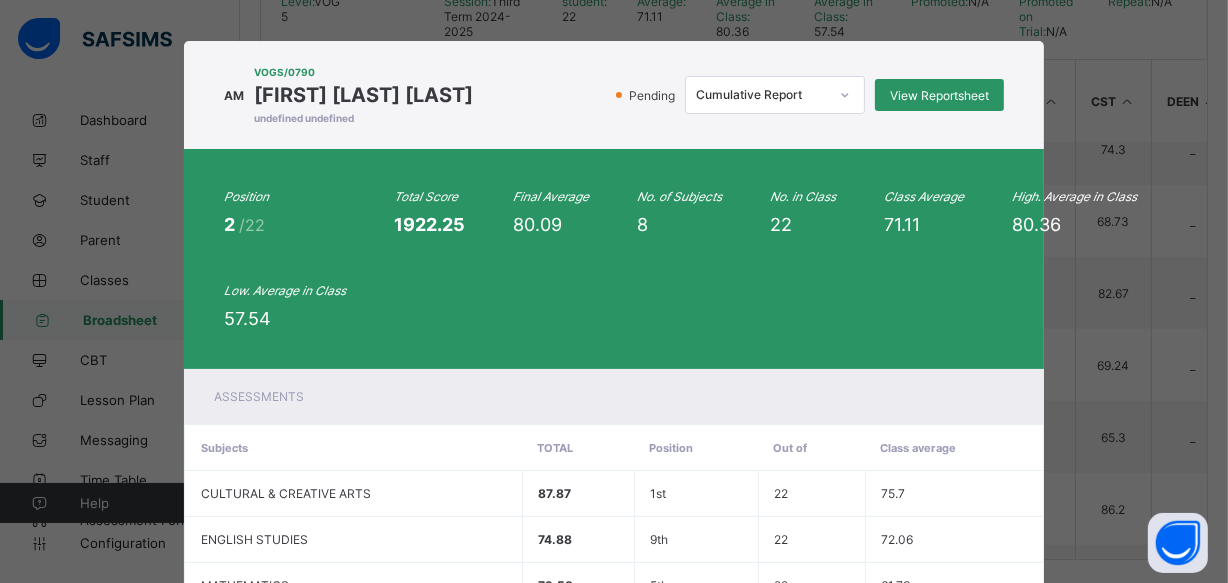 scroll, scrollTop: 0, scrollLeft: 0, axis: both 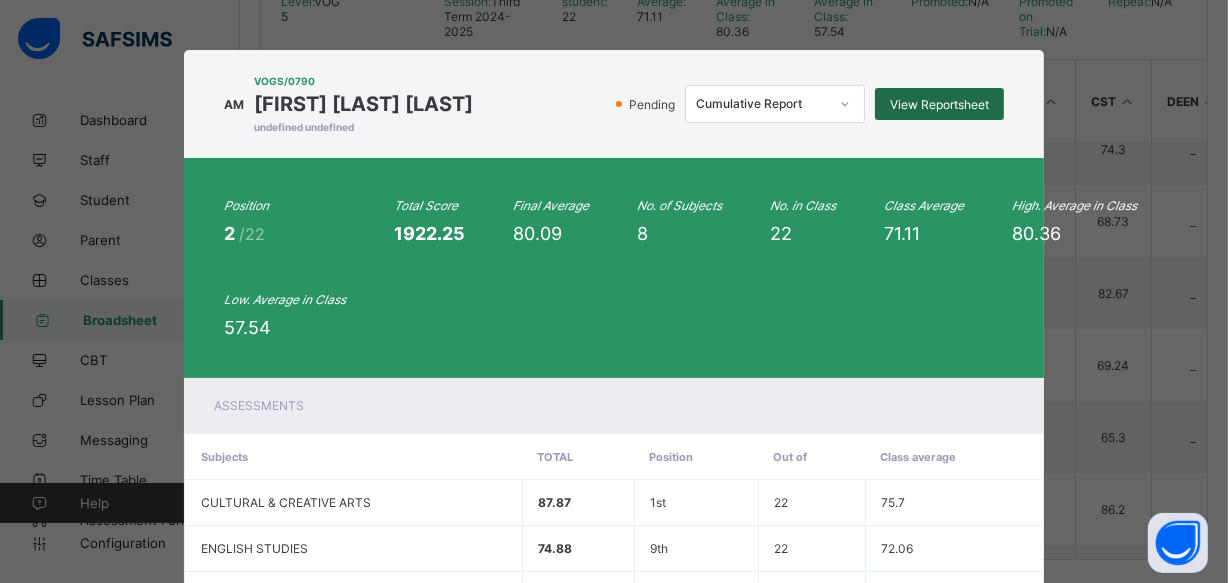 click on "View Reportsheet" at bounding box center [939, 104] 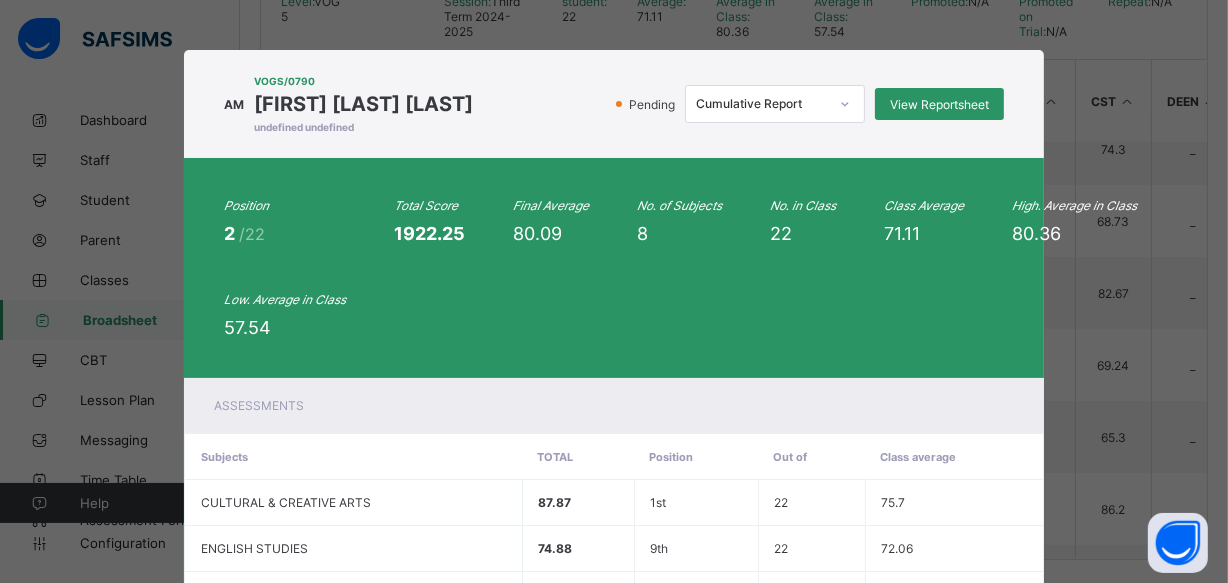 click on "VOGS/0790" at bounding box center (363, 81) 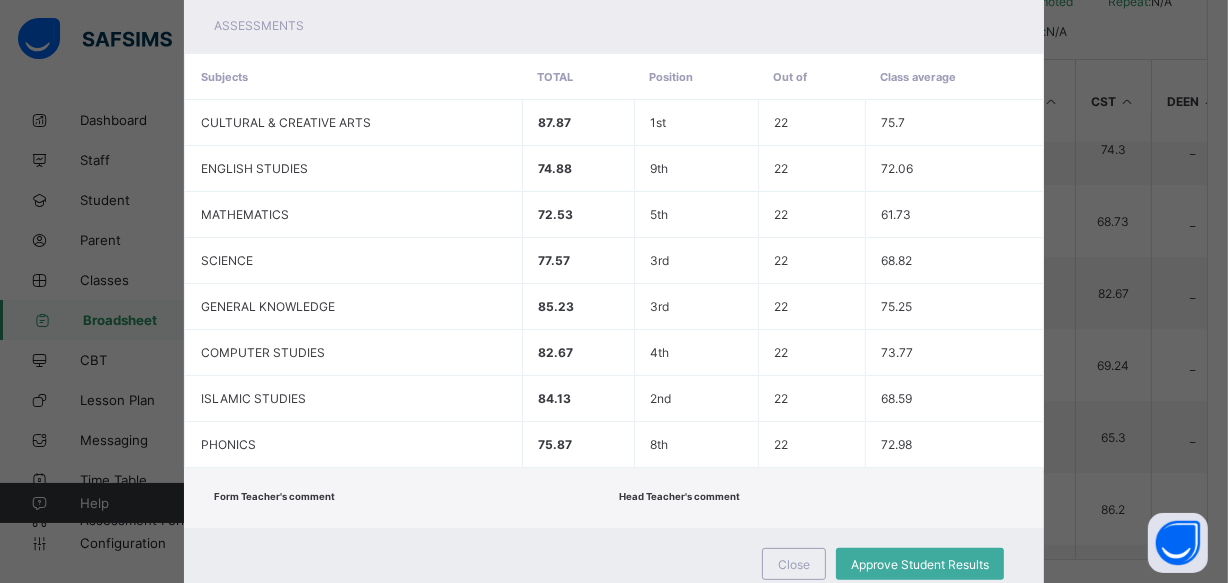 scroll, scrollTop: 442, scrollLeft: 0, axis: vertical 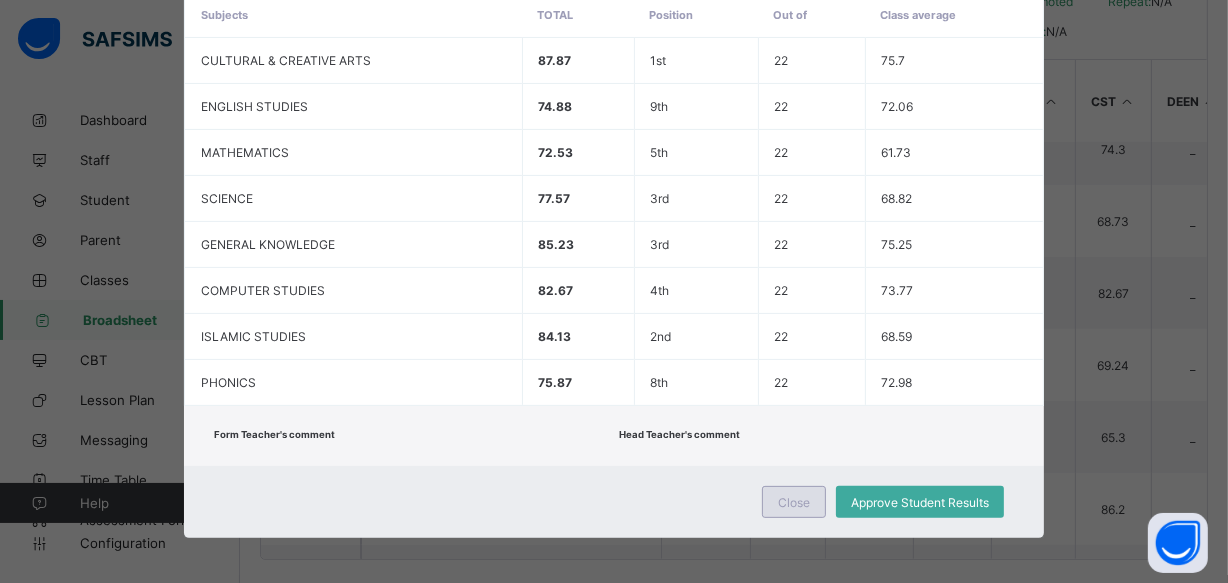 click on "Close" at bounding box center (794, 502) 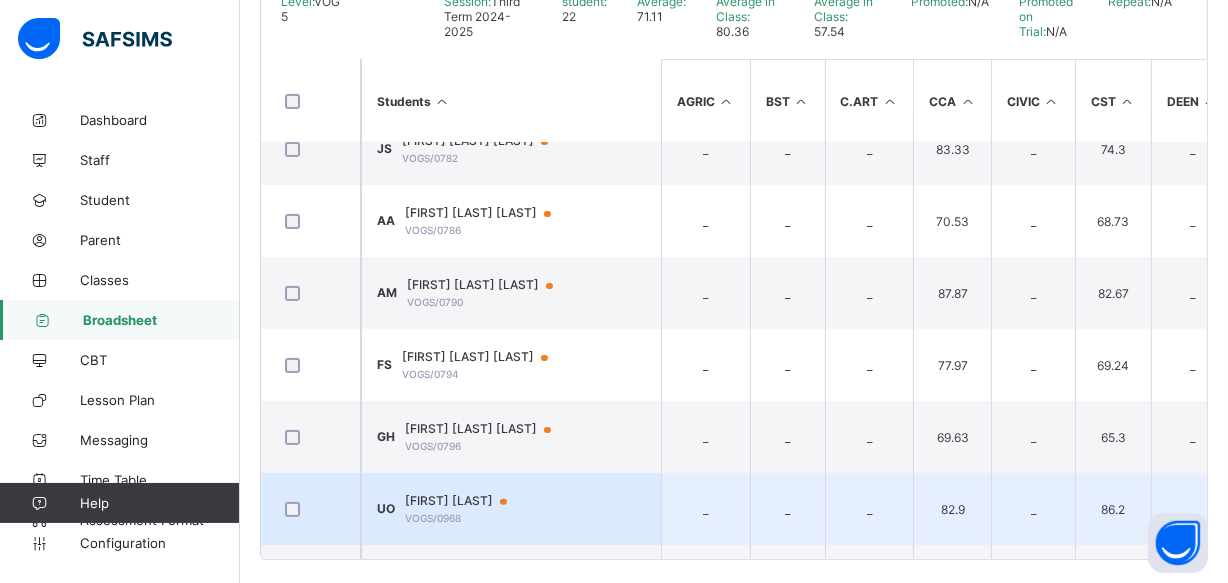click on "UO Uthman  Oyero     VOGS/0968" at bounding box center [511, 509] 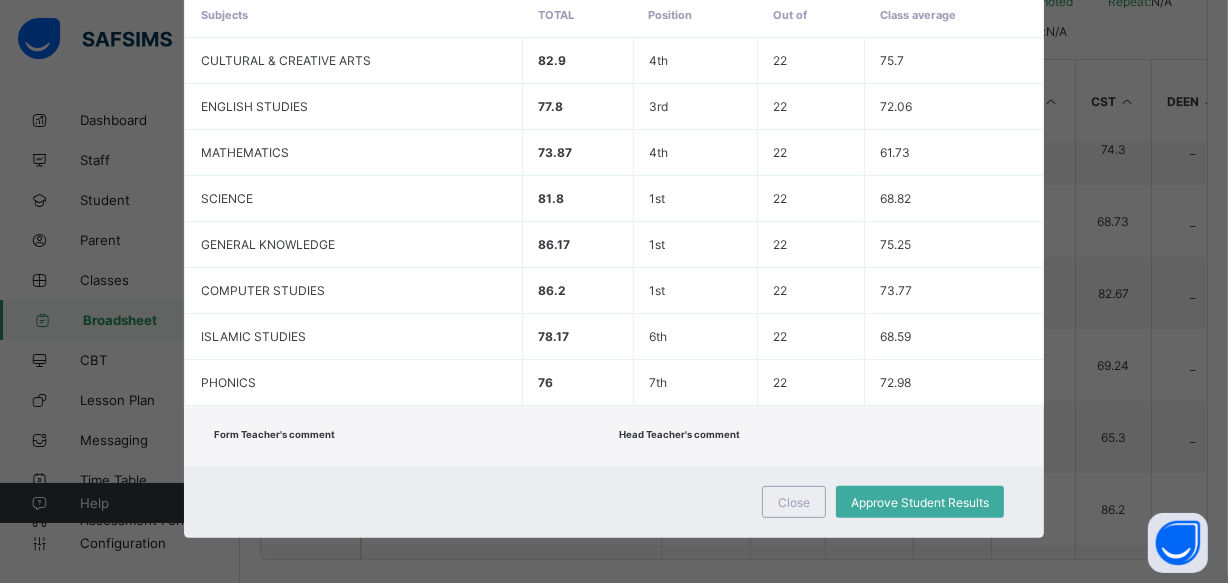 click on "Form Teacher's comment   Head Teacher's comment" at bounding box center (614, 436) 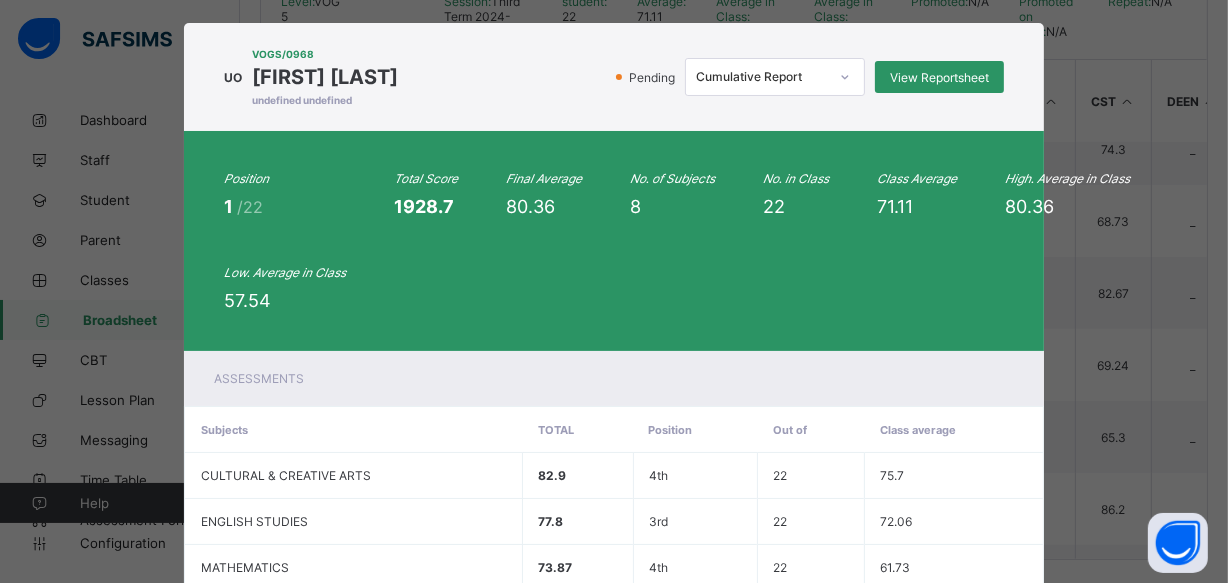 scroll, scrollTop: 0, scrollLeft: 0, axis: both 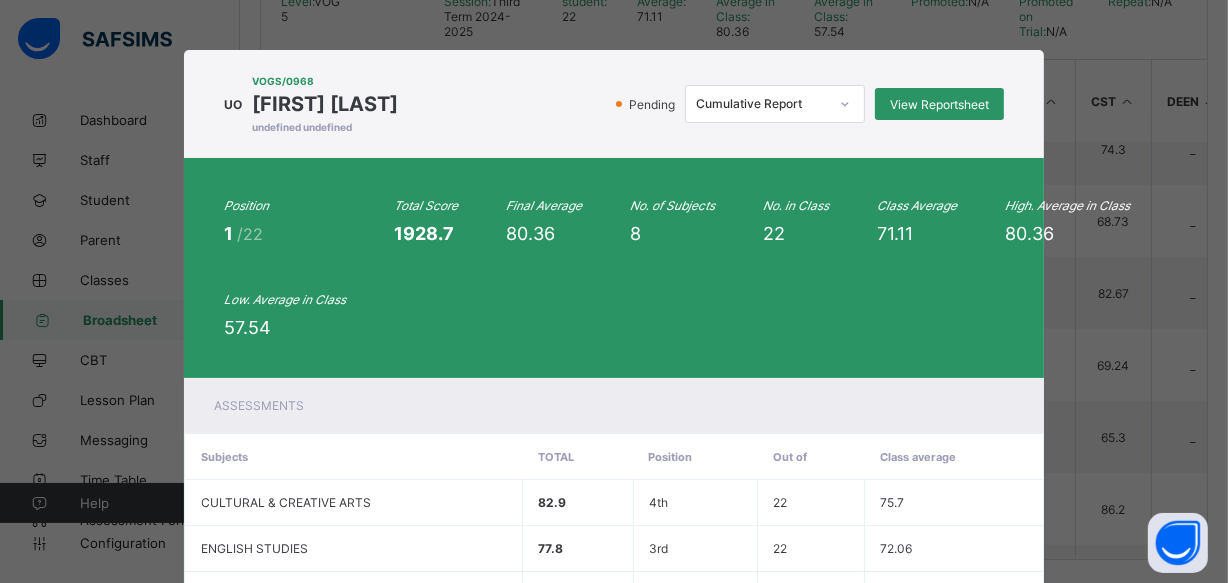 click on "UO   VOGS/0968     Uthman  Oyero     undefined undefined   Pending Cumulative Report View Reportsheet" at bounding box center [614, 104] 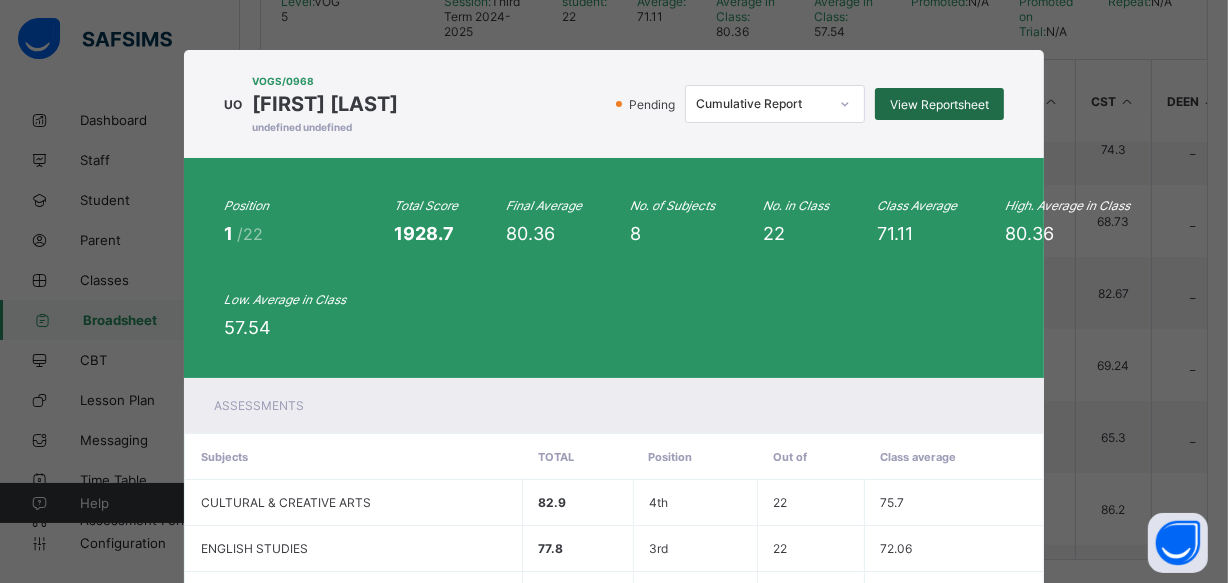 click on "View Reportsheet" at bounding box center (939, 104) 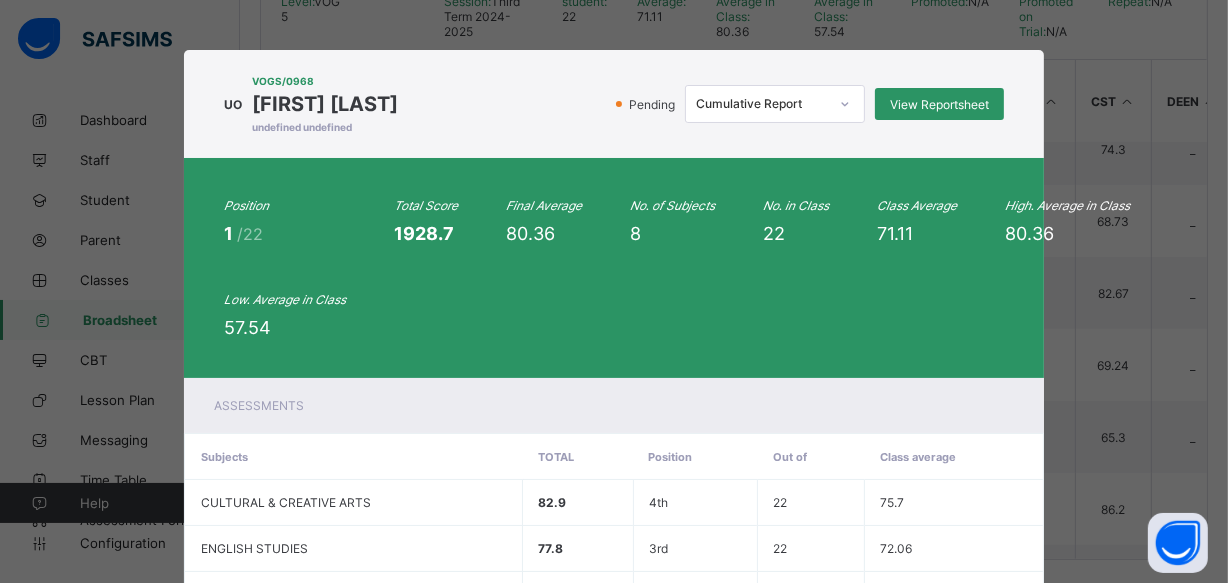click on "Position         1       /22         Total Score         1928.7         Final Average         80.36         No. of Subjects         8         No. in Class         22         Class Average         71.11         High. Average in Class         80.36         Low. Average in Class         57.54" at bounding box center [614, 268] 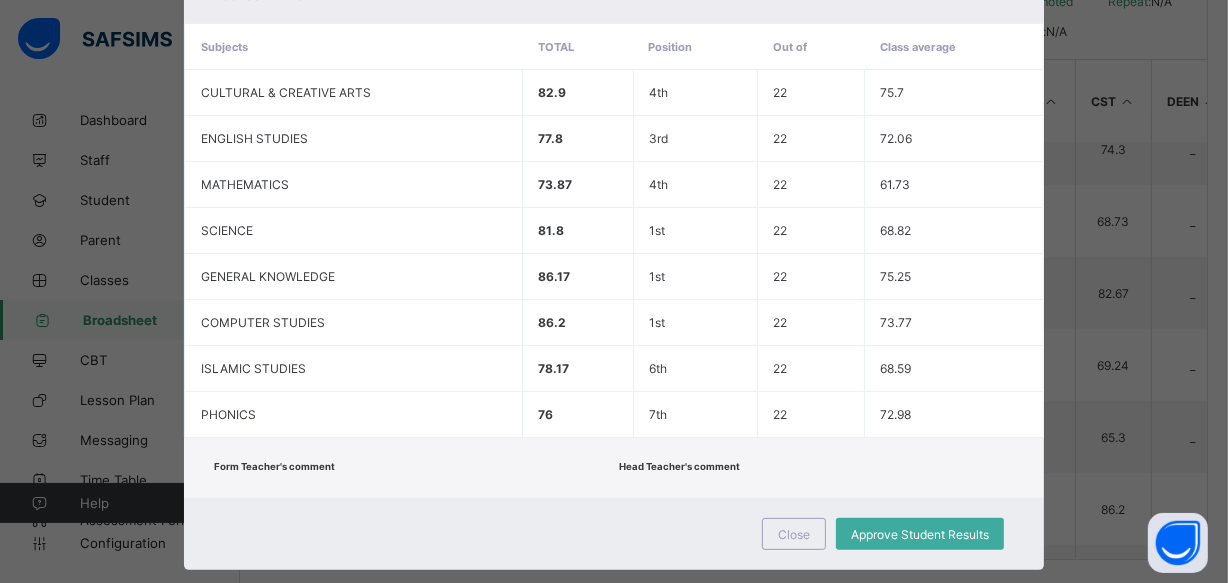 scroll, scrollTop: 442, scrollLeft: 0, axis: vertical 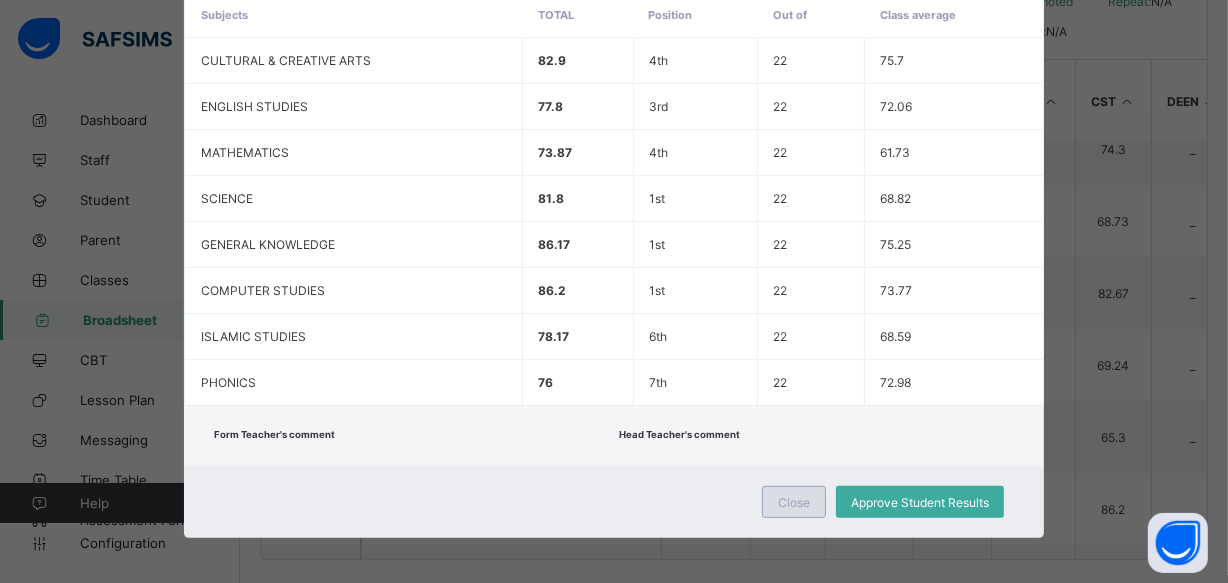 click on "Close" at bounding box center (794, 502) 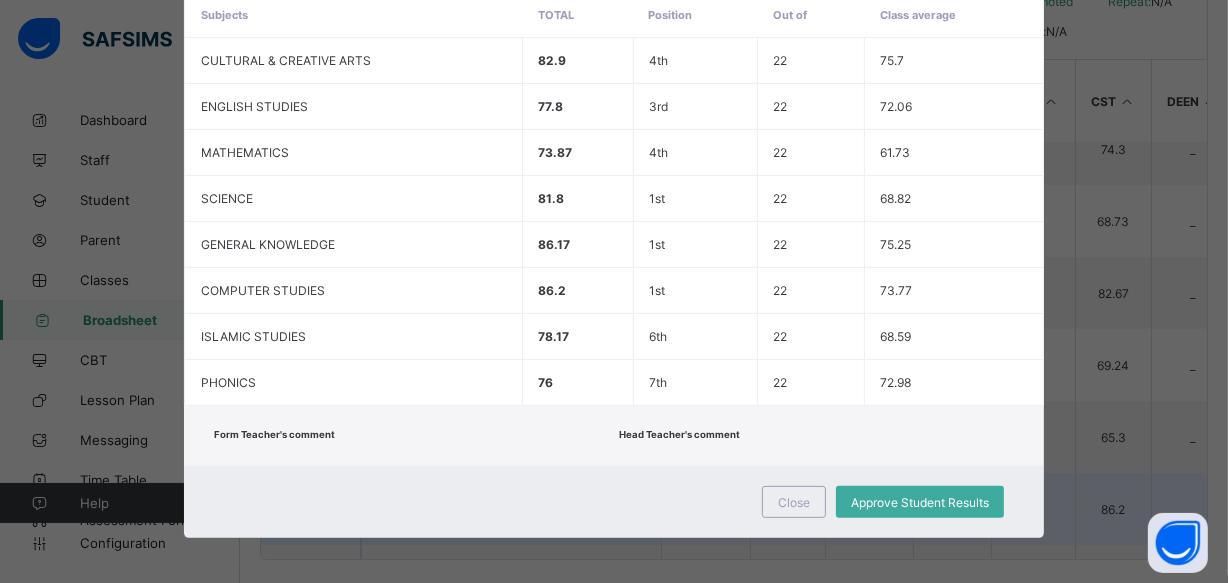 click on "_" at bounding box center (787, 509) 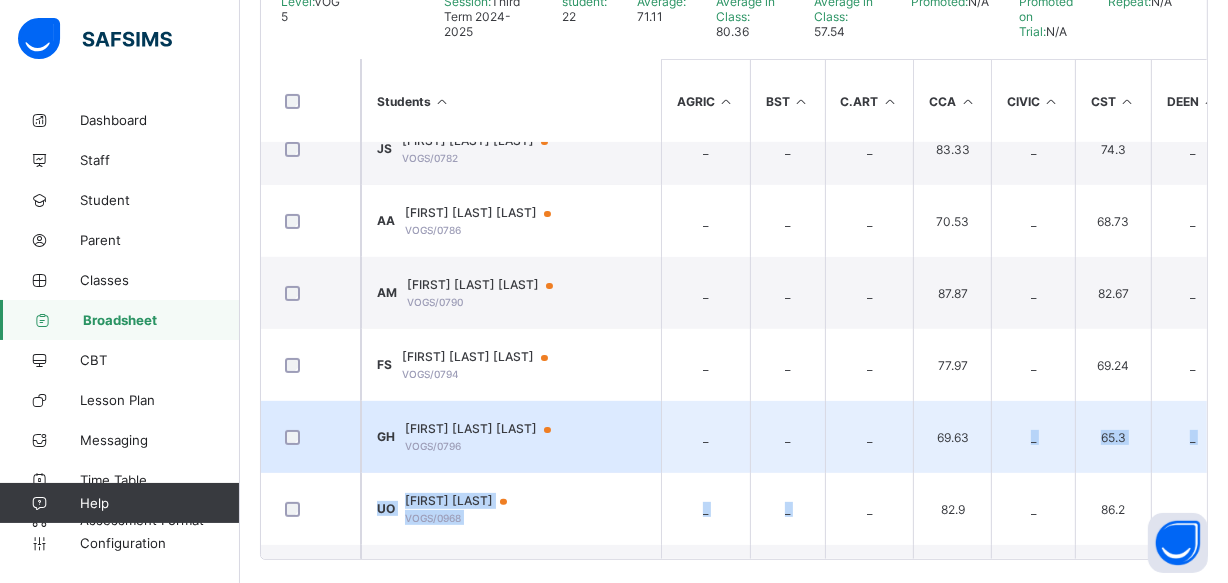 drag, startPoint x: 770, startPoint y: 491, endPoint x: 1018, endPoint y: 431, distance: 255.15486 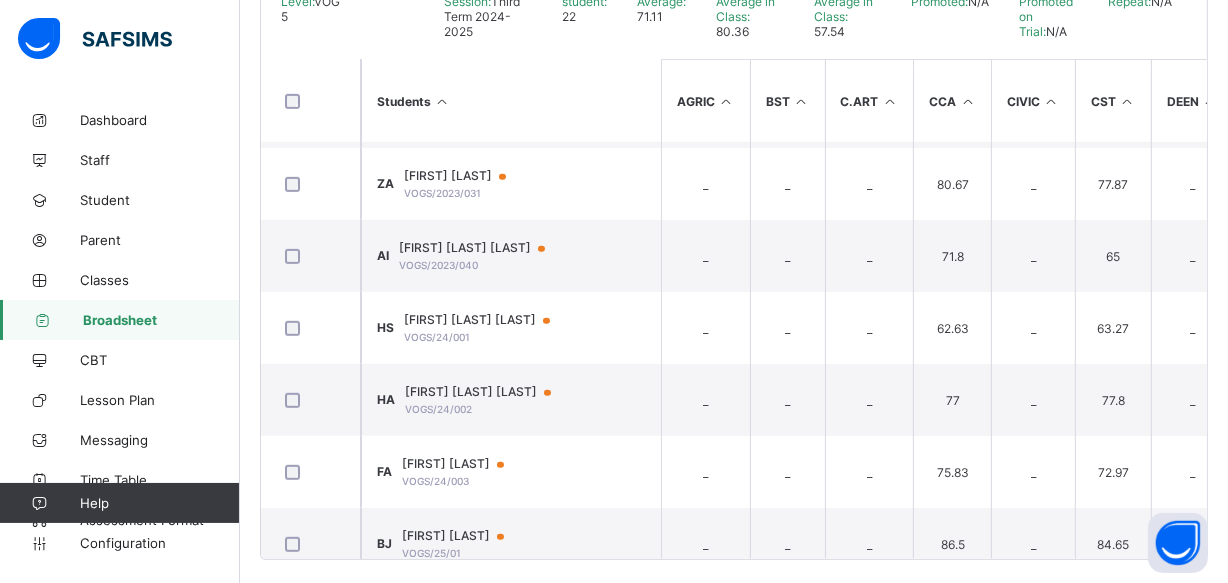 scroll, scrollTop: 1090, scrollLeft: 0, axis: vertical 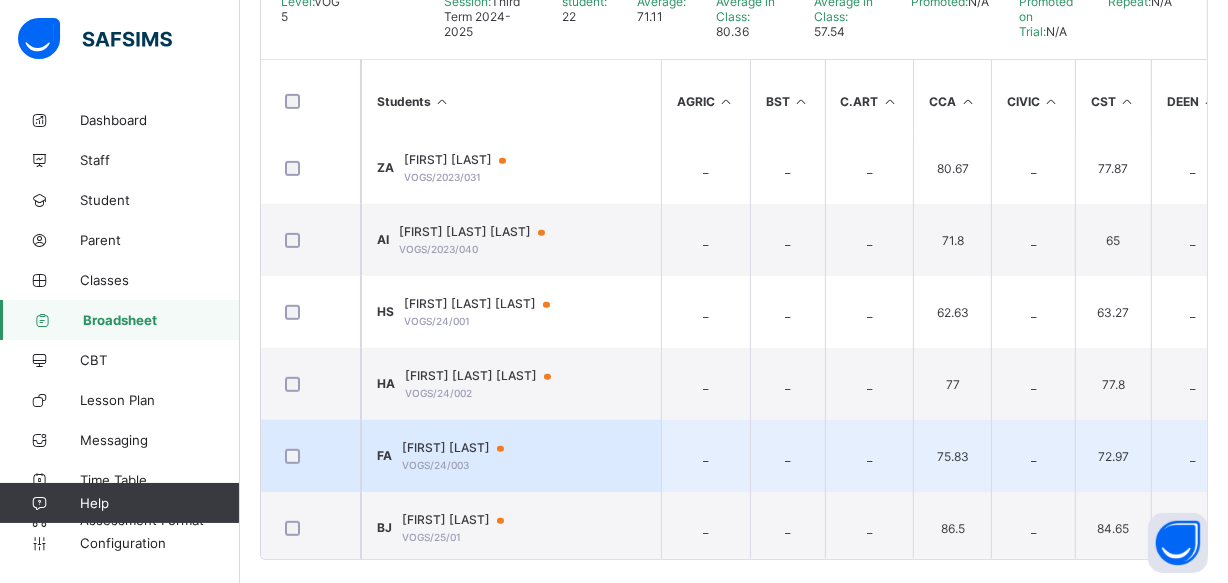 click on "FA Fatima  Ali     VOGS/24/003" at bounding box center (511, 456) 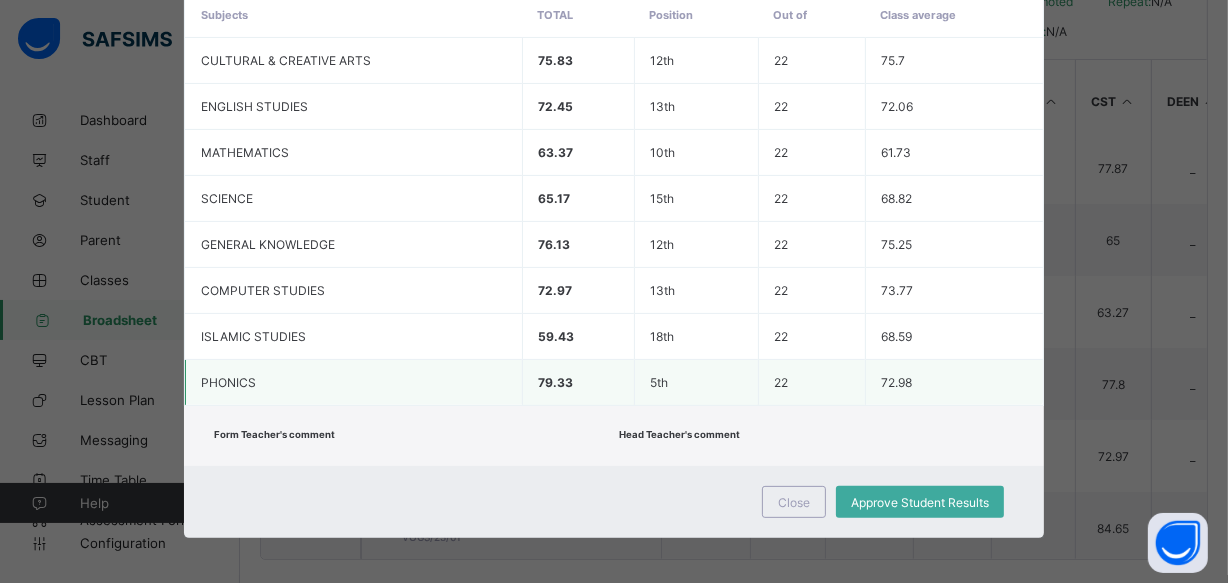 click on "22" at bounding box center (811, 383) 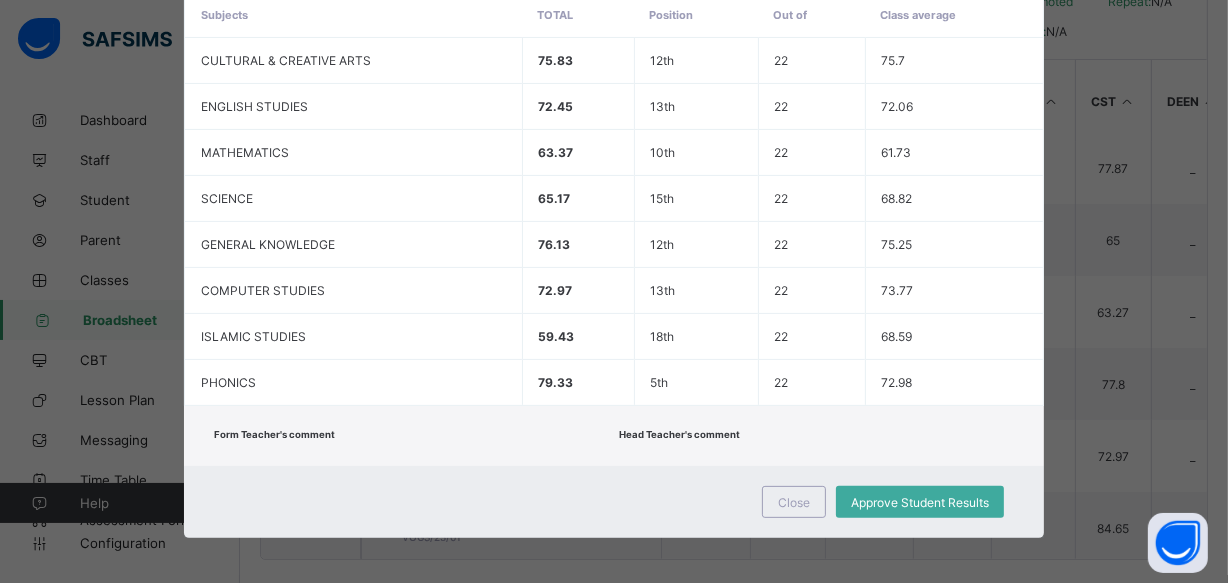 click on "Form Teacher's comment   Head Teacher's comment" at bounding box center (614, 436) 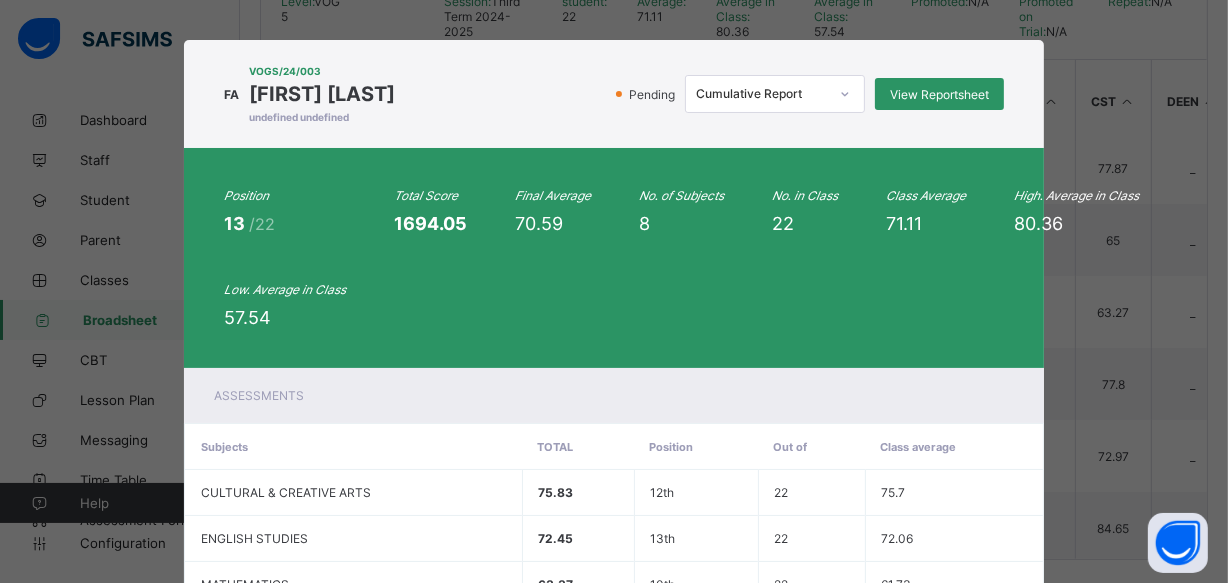 scroll, scrollTop: 6, scrollLeft: 0, axis: vertical 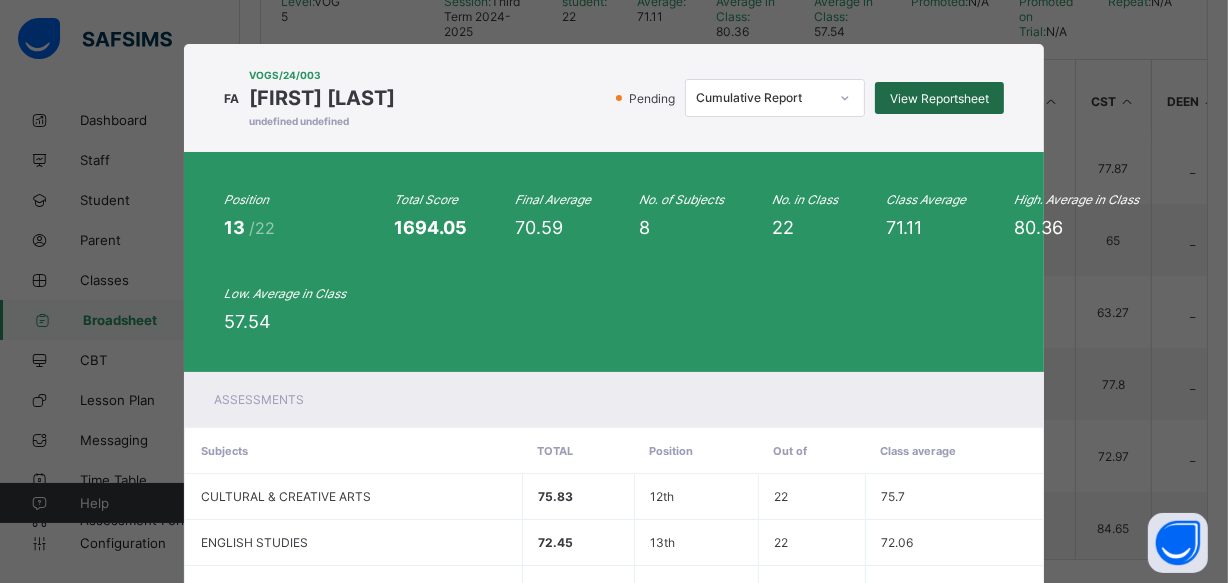 click on "View Reportsheet" at bounding box center (939, 98) 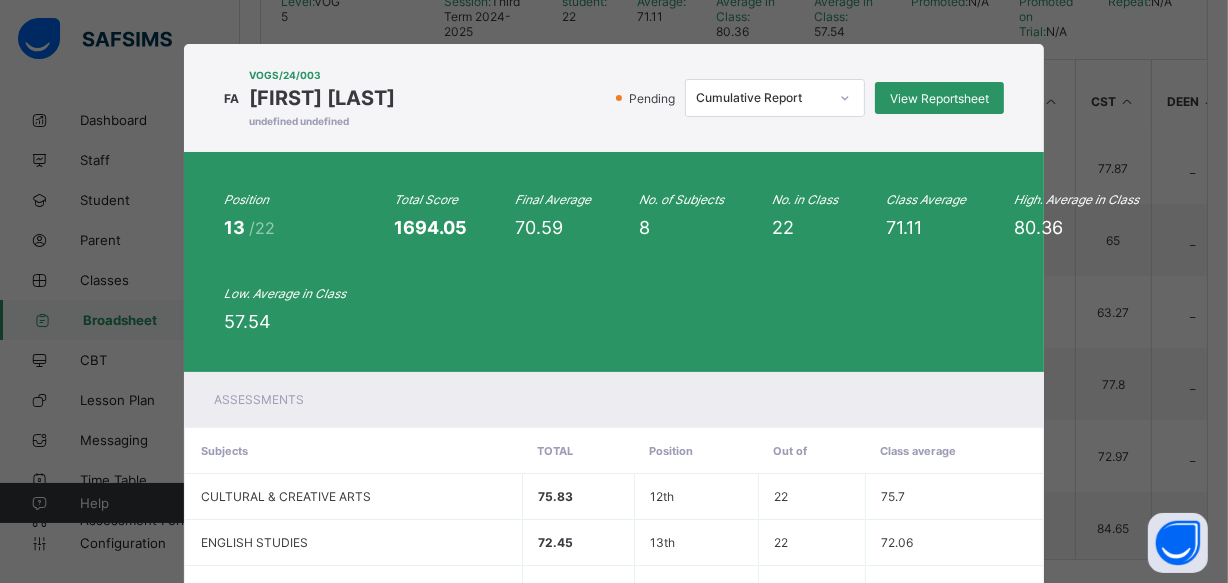 click on "FA   VOGS/24/003     Fatima  Ali     undefined undefined   Pending Cumulative Report View Reportsheet" at bounding box center [614, 98] 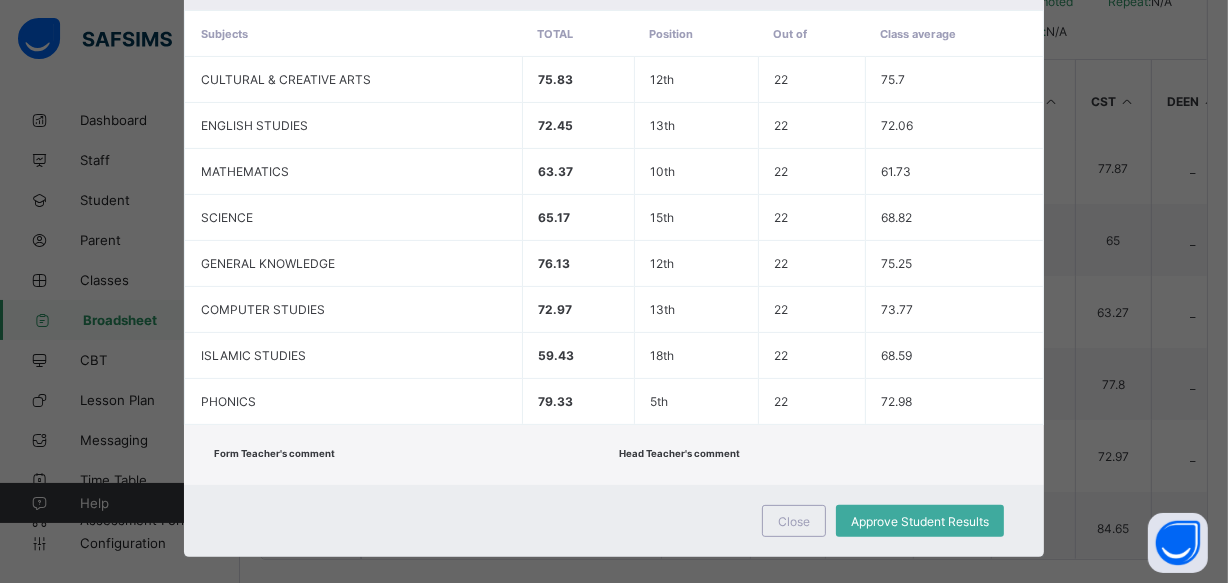 scroll, scrollTop: 442, scrollLeft: 0, axis: vertical 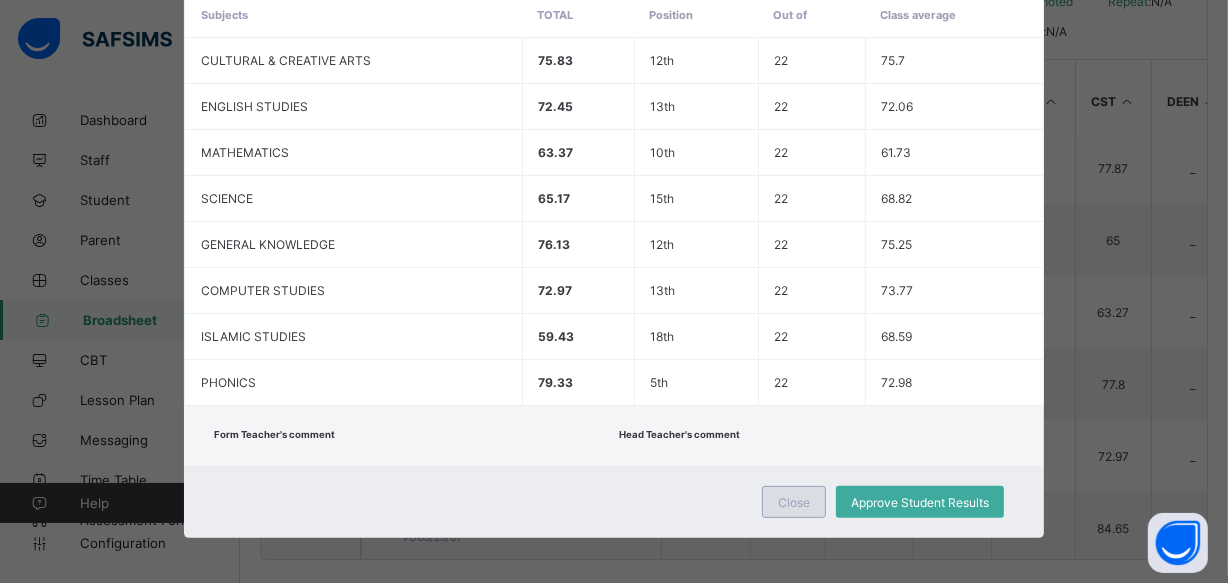drag, startPoint x: 786, startPoint y: 519, endPoint x: 786, endPoint y: 501, distance: 18 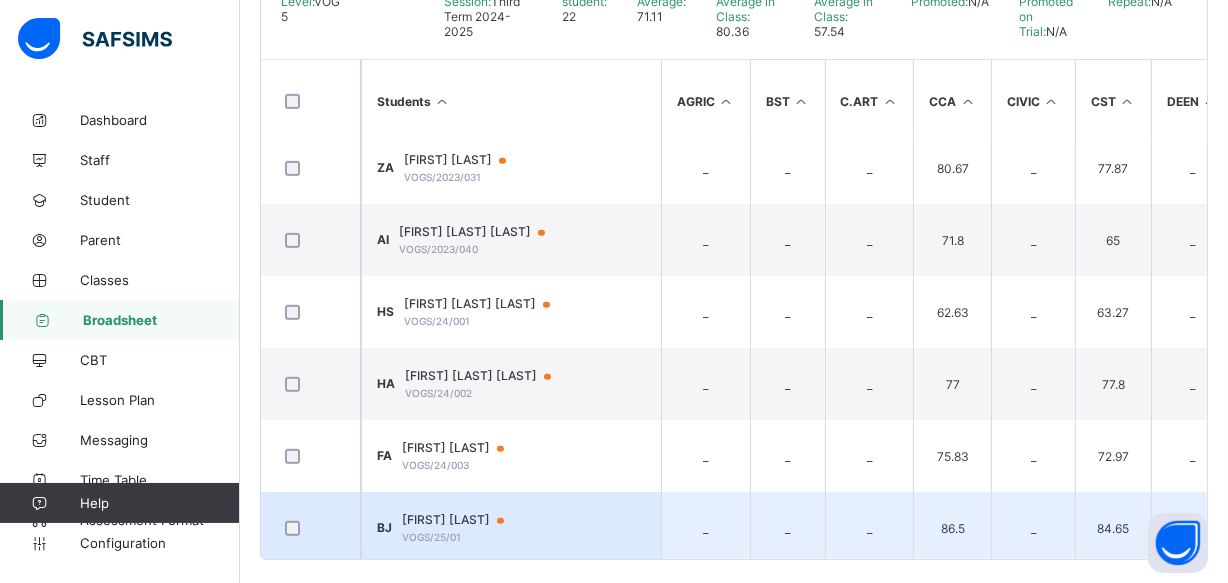click on "BJ Bushrah  Jamiu     VOGS/25/01" at bounding box center (511, 528) 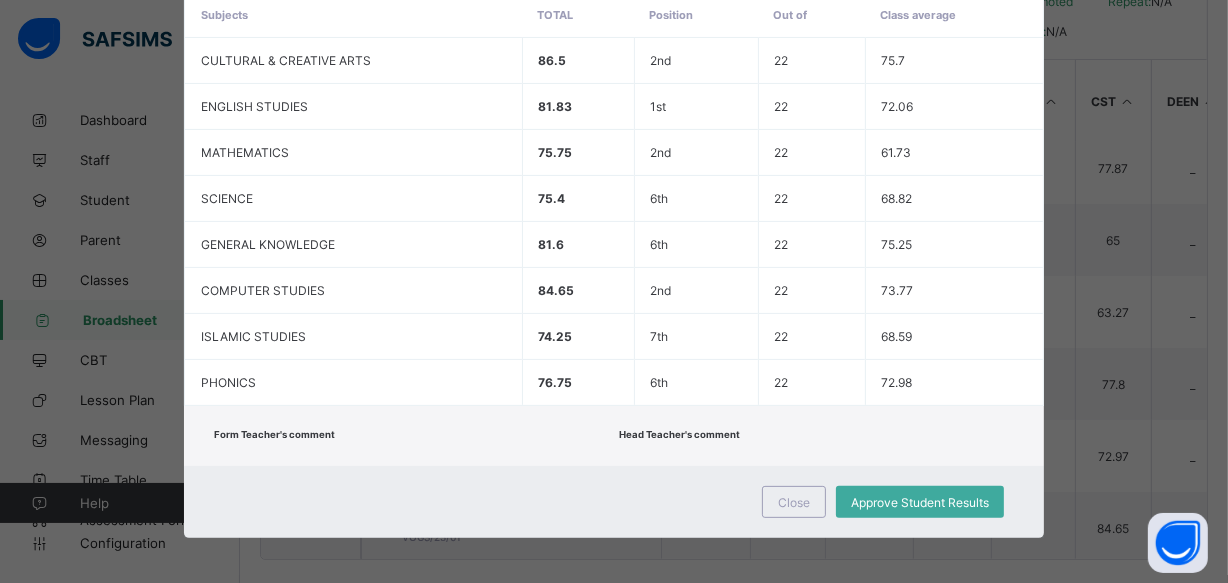 click on "Form Teacher's comment   Head Teacher's comment" at bounding box center (614, 436) 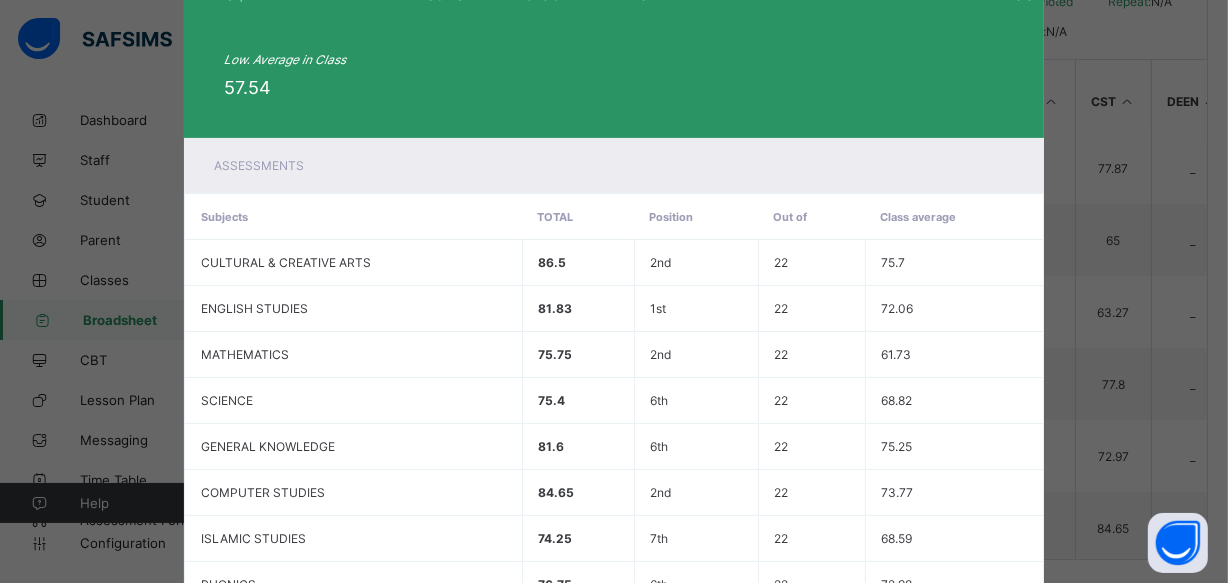 scroll, scrollTop: 20, scrollLeft: 0, axis: vertical 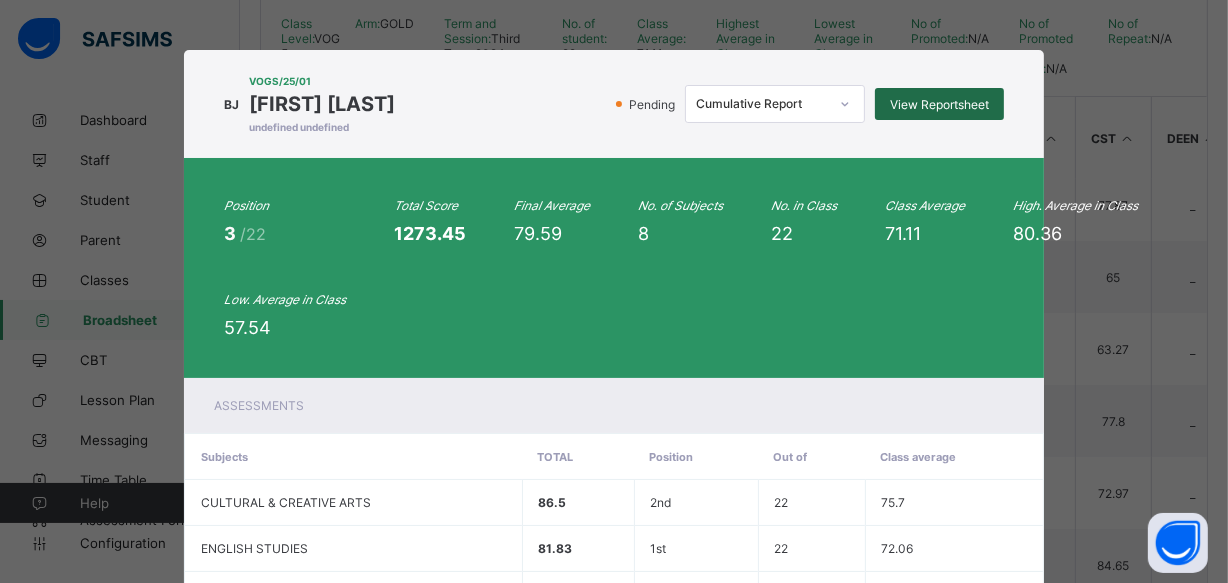click on "View Reportsheet" at bounding box center (939, 104) 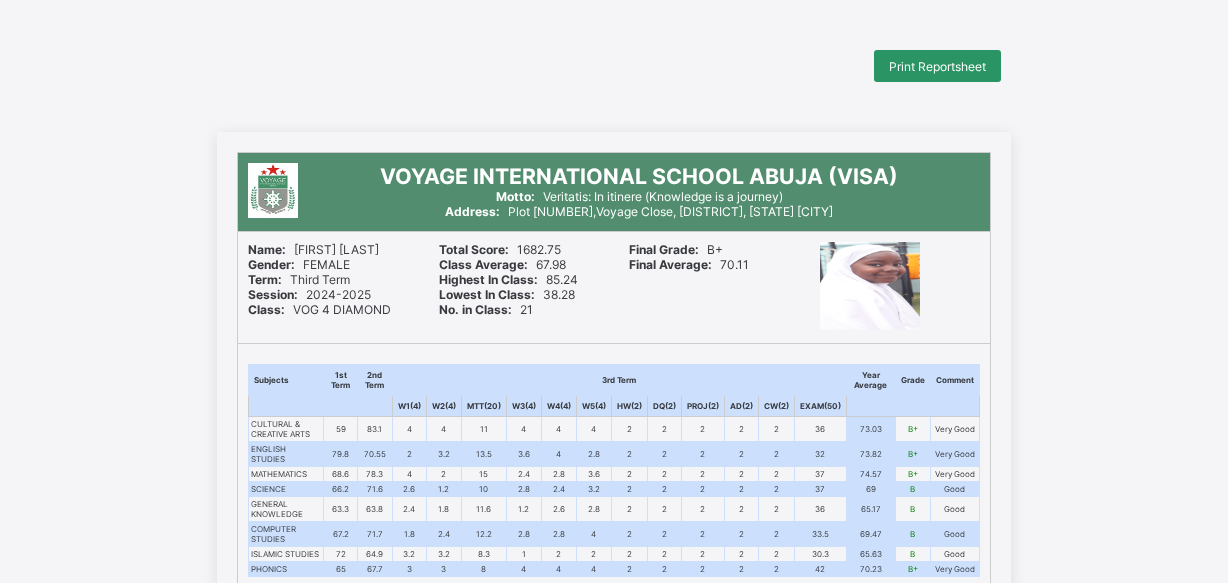 scroll, scrollTop: 0, scrollLeft: 0, axis: both 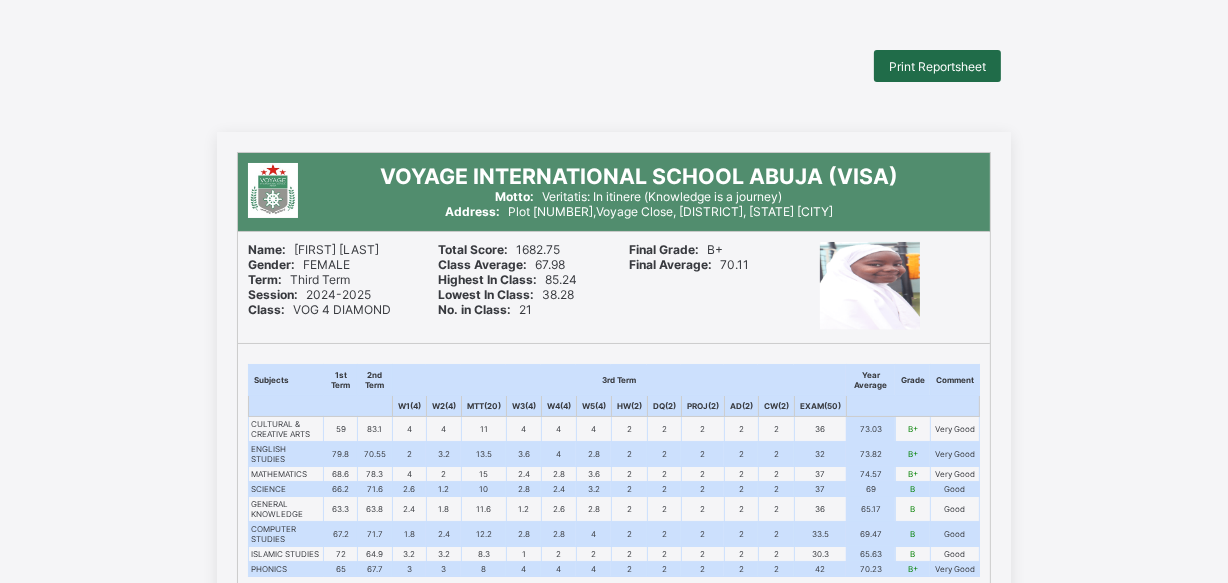 click on "Print Reportsheet" at bounding box center [937, 66] 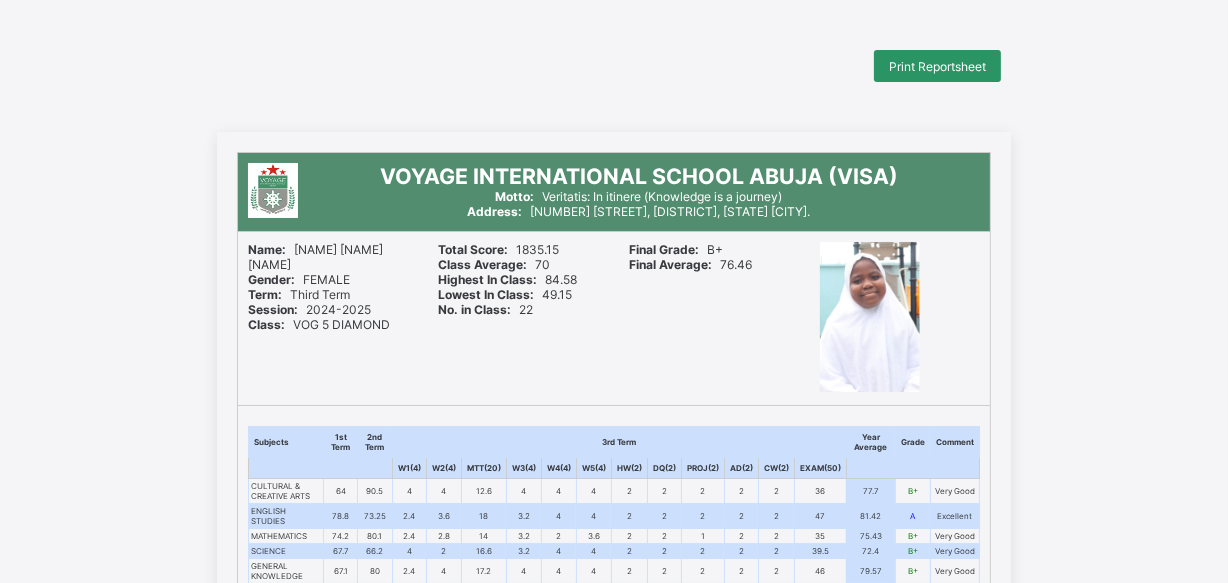 scroll, scrollTop: 0, scrollLeft: 0, axis: both 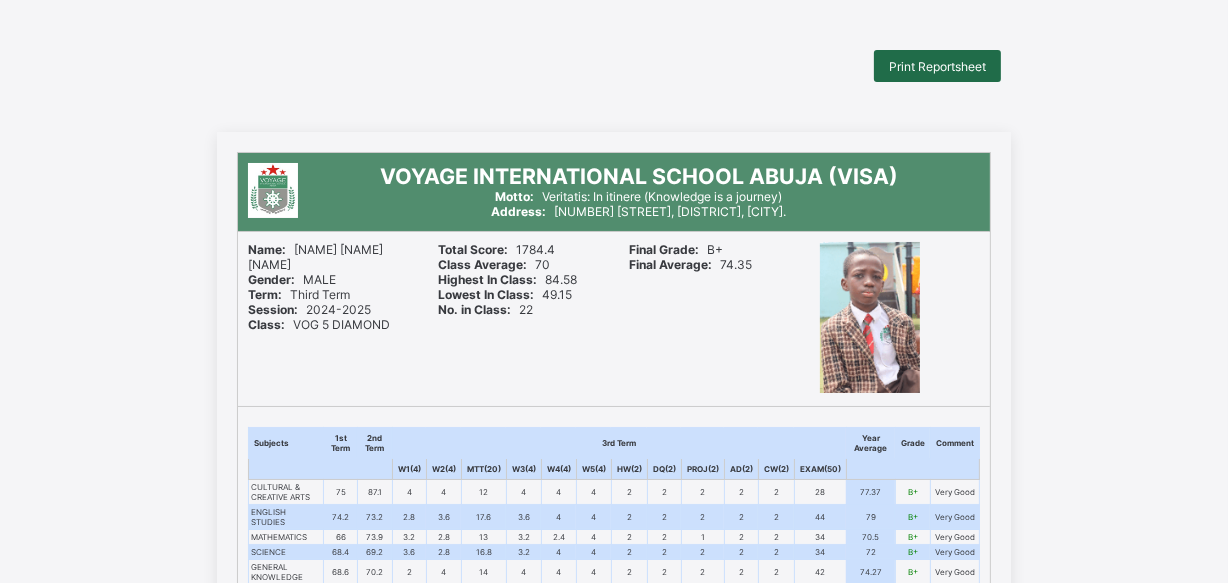 click on "Print Reportsheet" at bounding box center [937, 66] 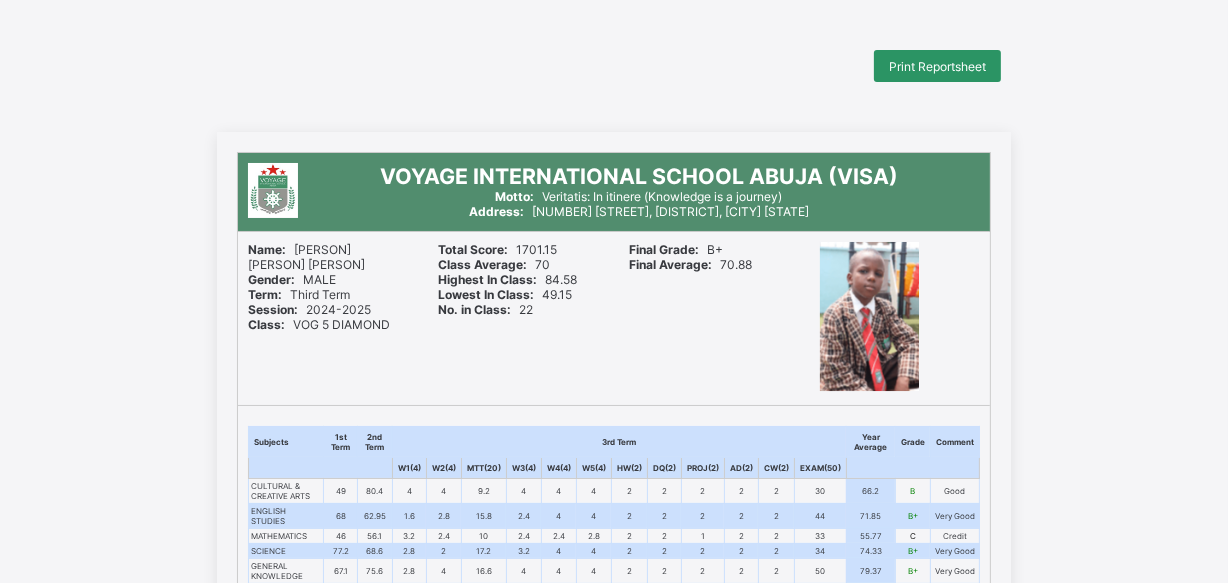 scroll, scrollTop: 0, scrollLeft: 0, axis: both 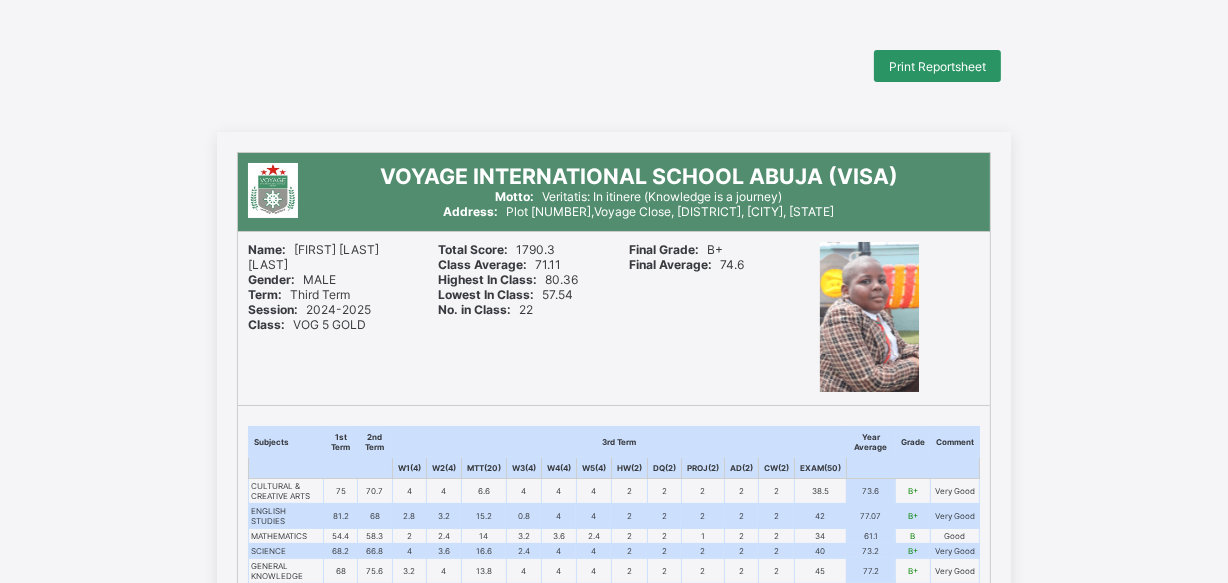 click on "Print Reportsheet" at bounding box center (937, 66) 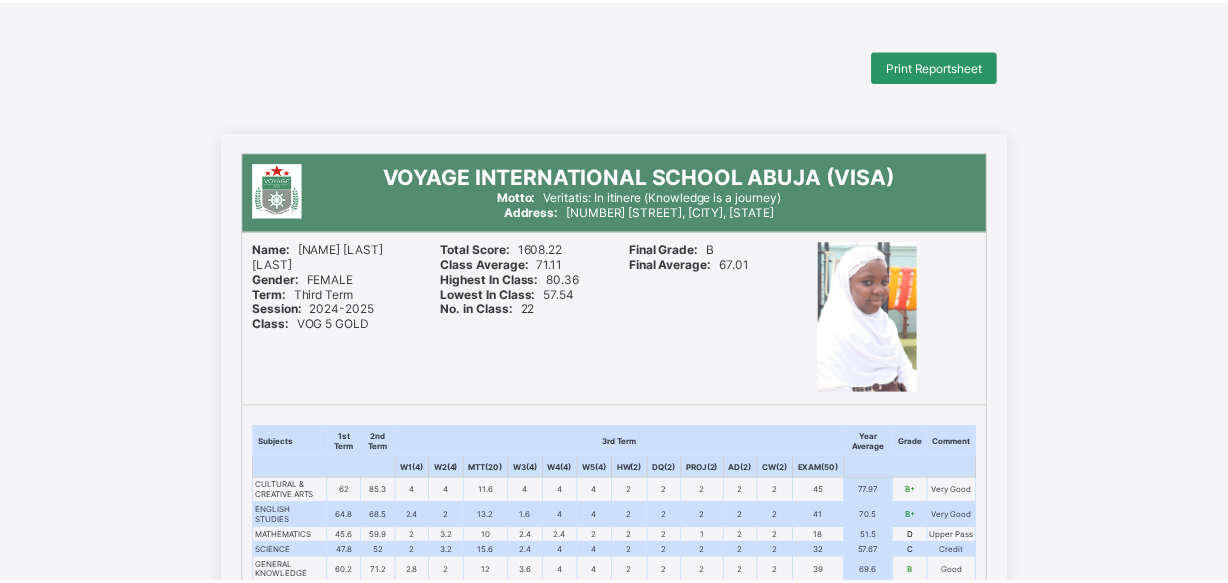 scroll, scrollTop: 0, scrollLeft: 0, axis: both 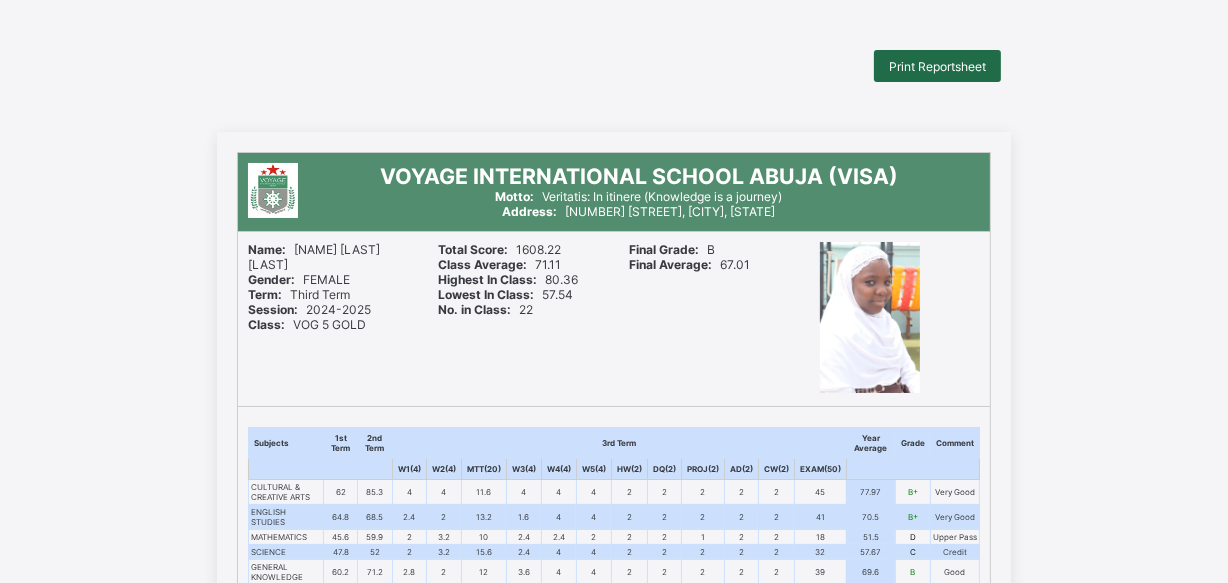 click on "Print Reportsheet" at bounding box center [937, 66] 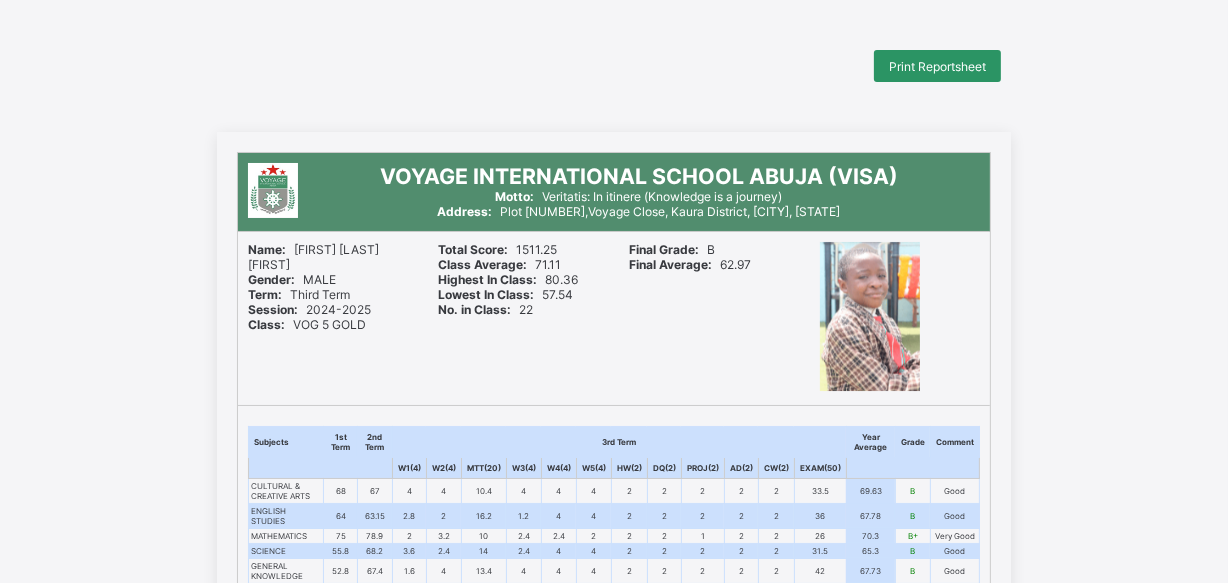 scroll, scrollTop: 0, scrollLeft: 0, axis: both 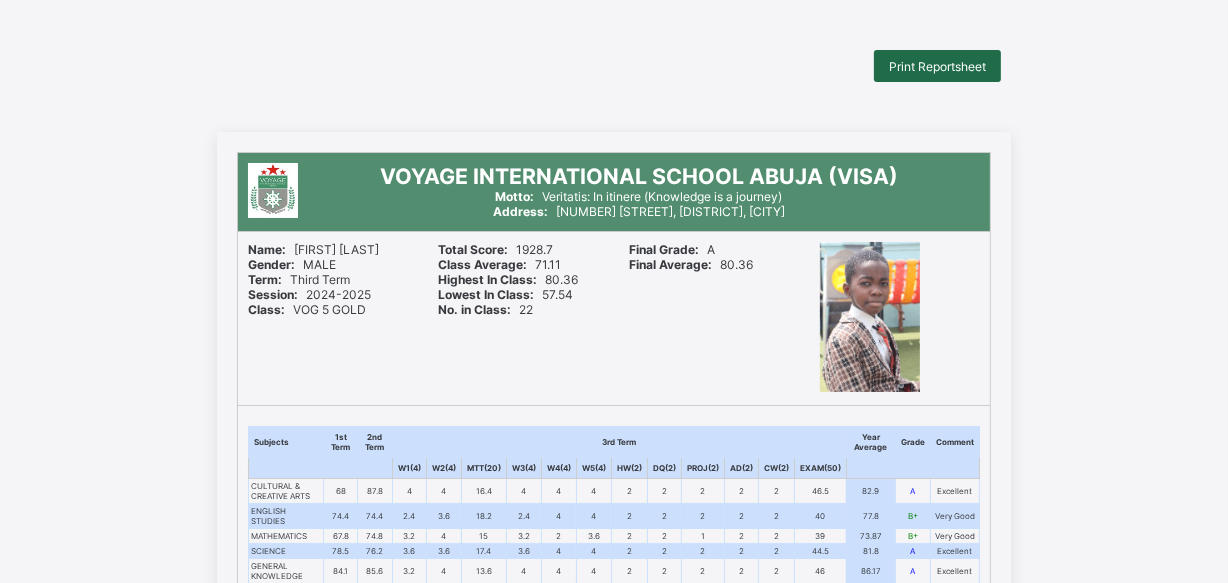 click on "Print Reportsheet" at bounding box center (937, 66) 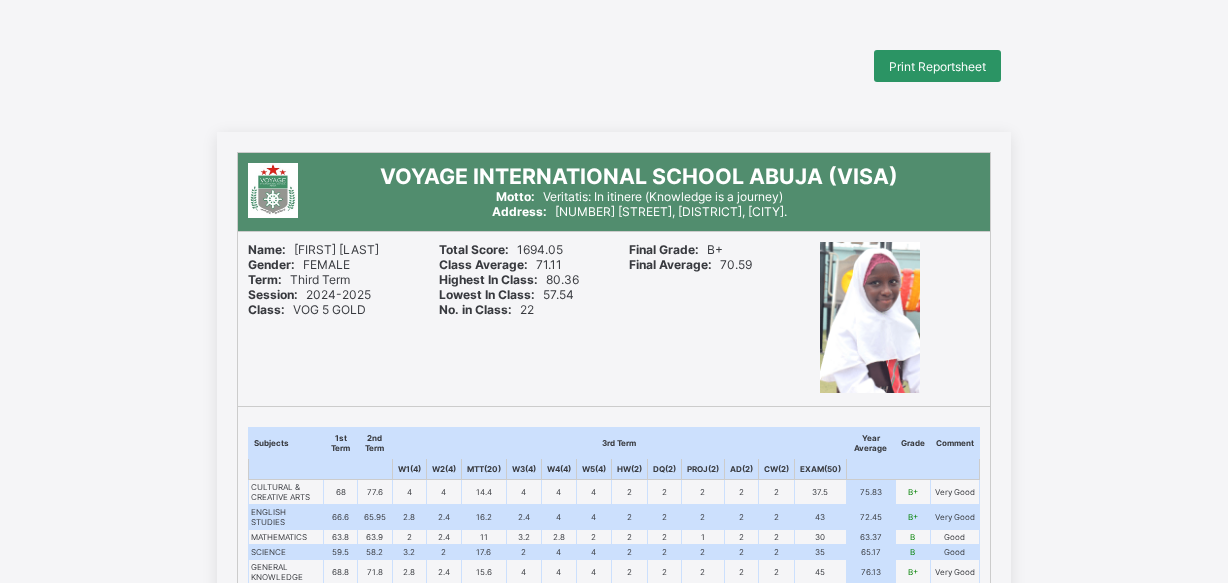 scroll, scrollTop: 0, scrollLeft: 0, axis: both 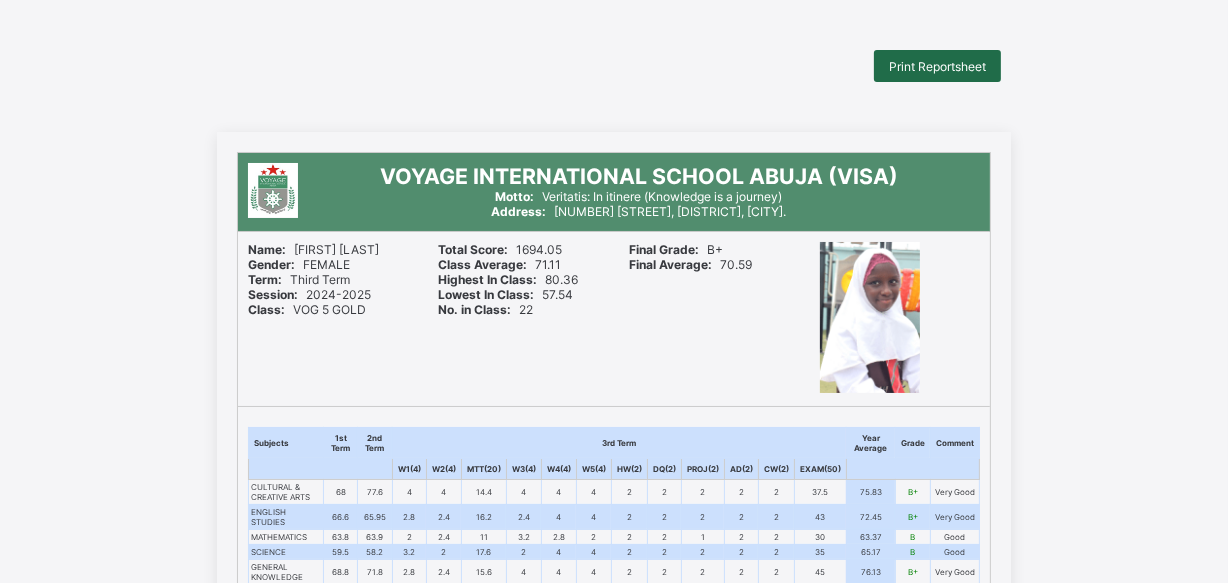 click on "Print Reportsheet" at bounding box center (937, 66) 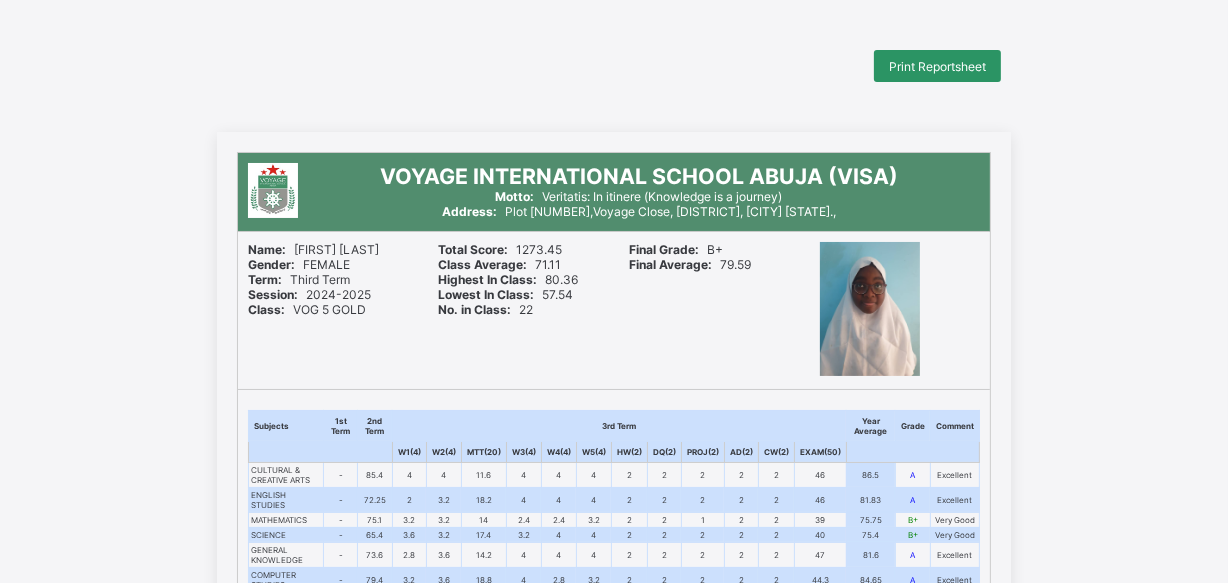 scroll, scrollTop: 0, scrollLeft: 0, axis: both 